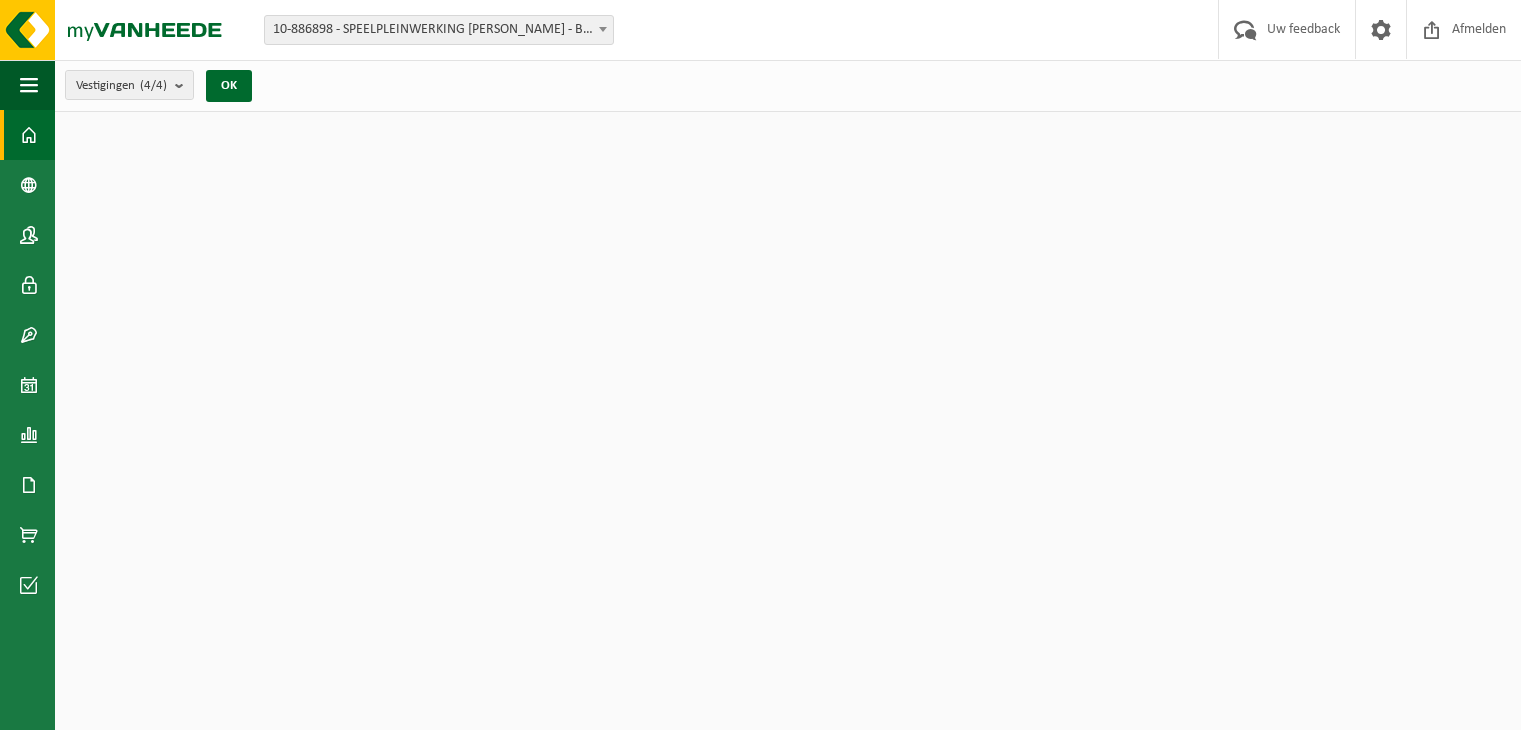 scroll, scrollTop: 0, scrollLeft: 0, axis: both 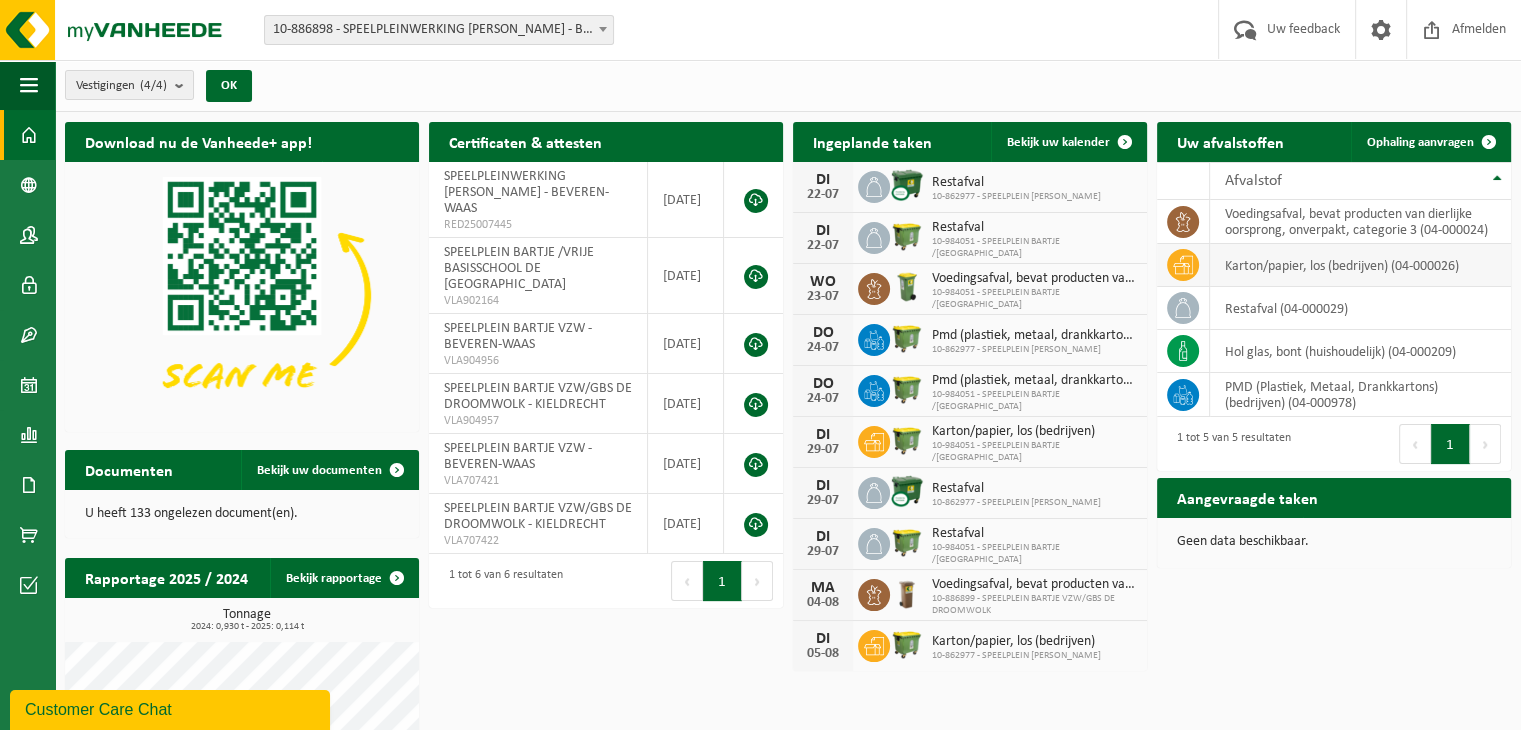 click on "karton/papier, los (bedrijven) (04-000026)" at bounding box center [1360, 265] 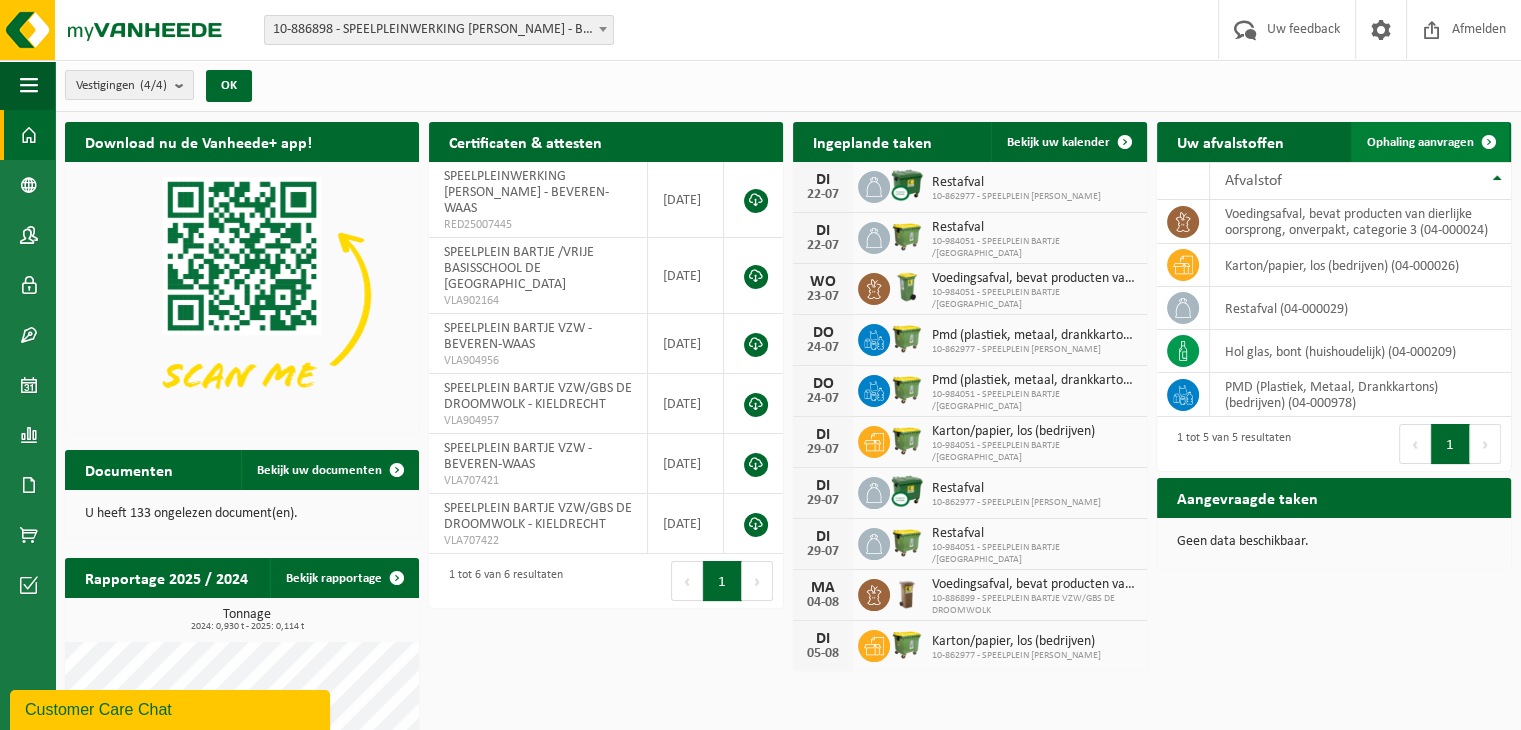 click on "Ophaling aanvragen" at bounding box center (1420, 142) 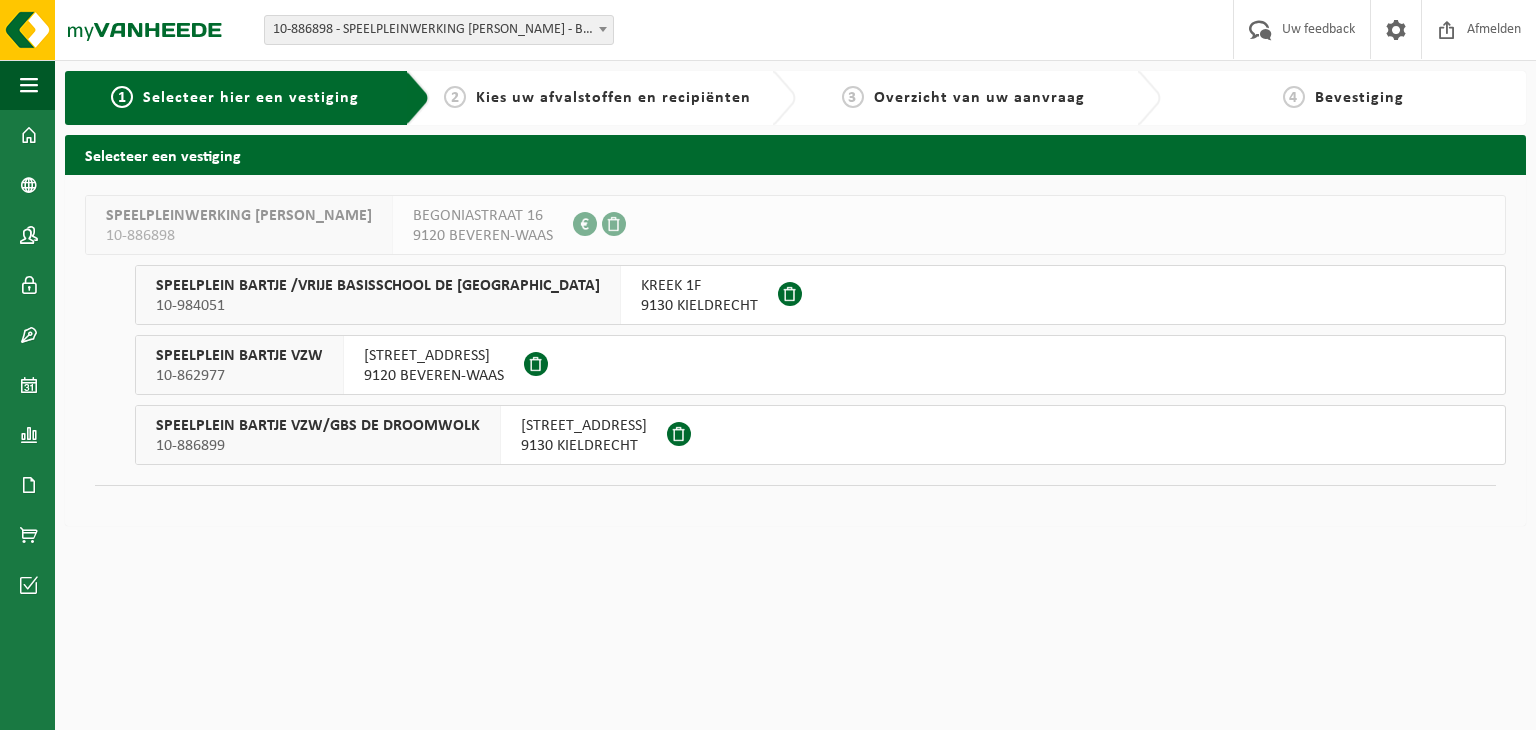 scroll, scrollTop: 0, scrollLeft: 0, axis: both 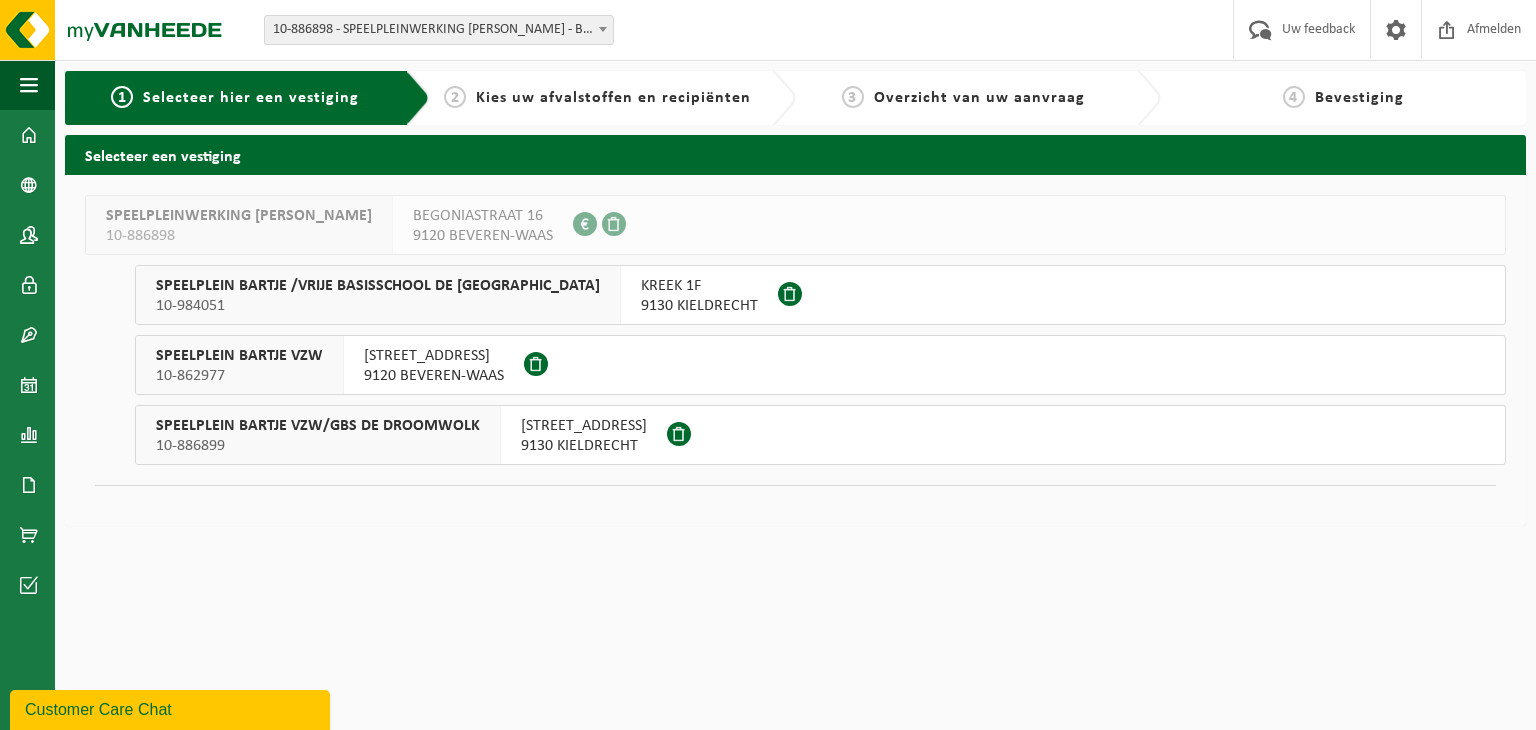click on "KREEK 1F" at bounding box center (699, 286) 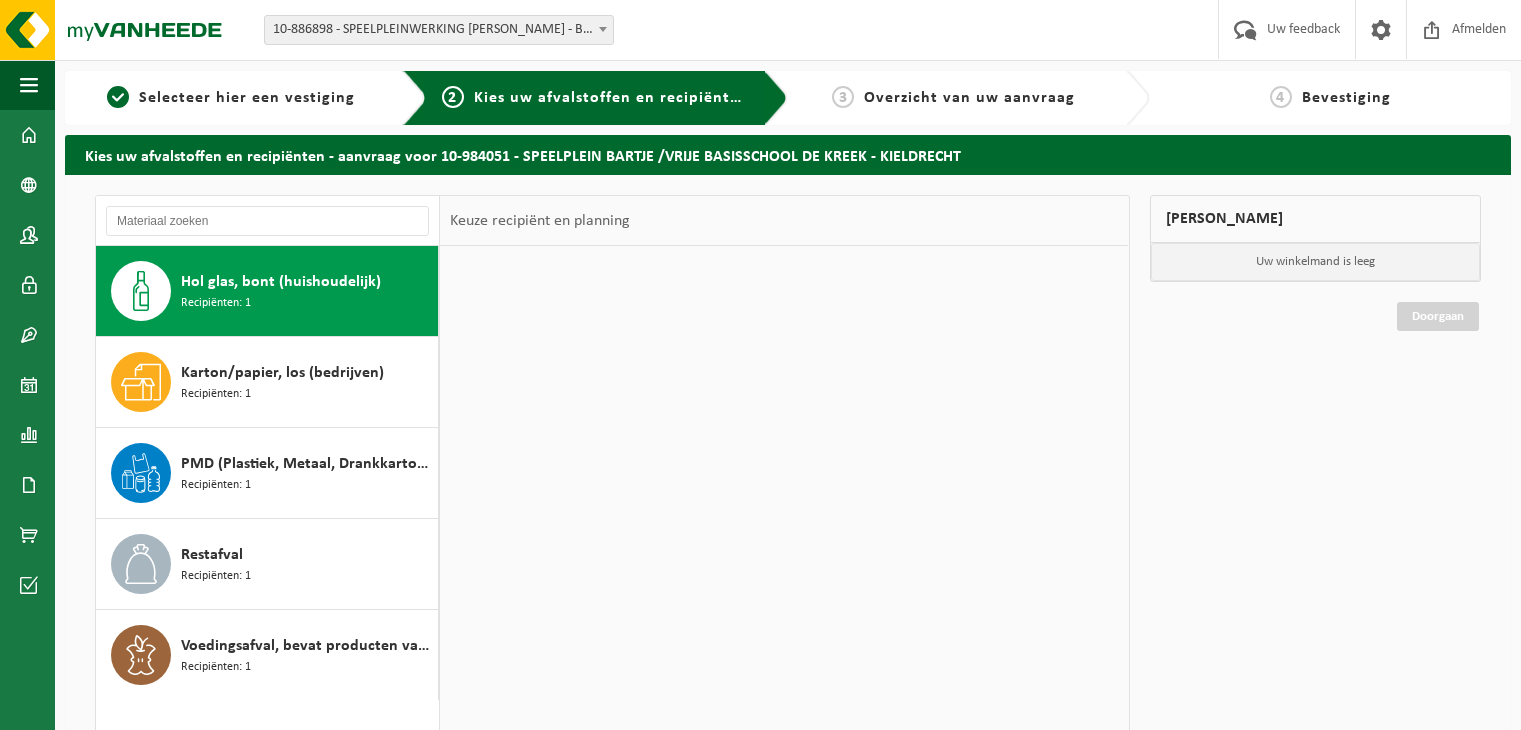 scroll, scrollTop: 0, scrollLeft: 0, axis: both 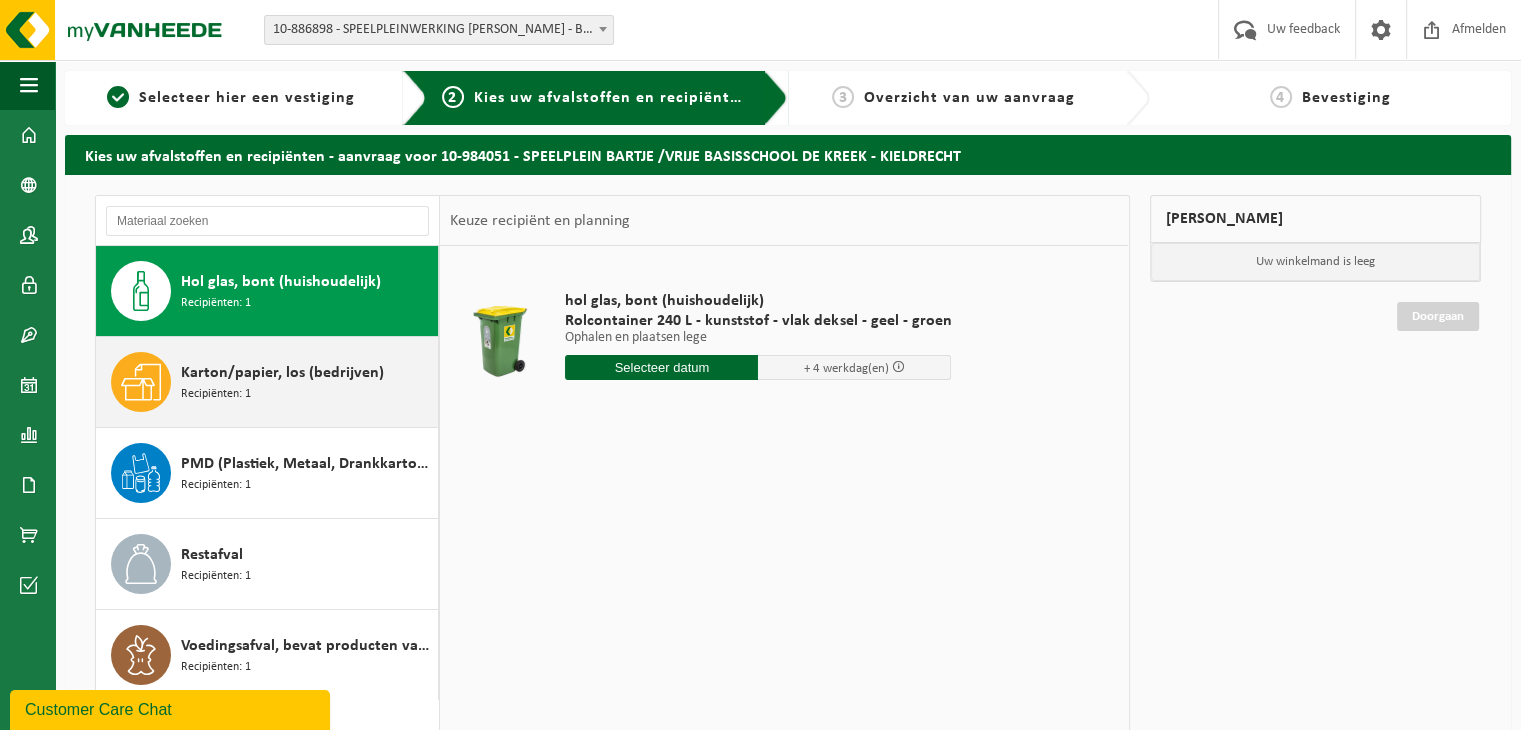 click on "Karton/papier, los (bedrijven)   Recipiënten: 1" at bounding box center (307, 382) 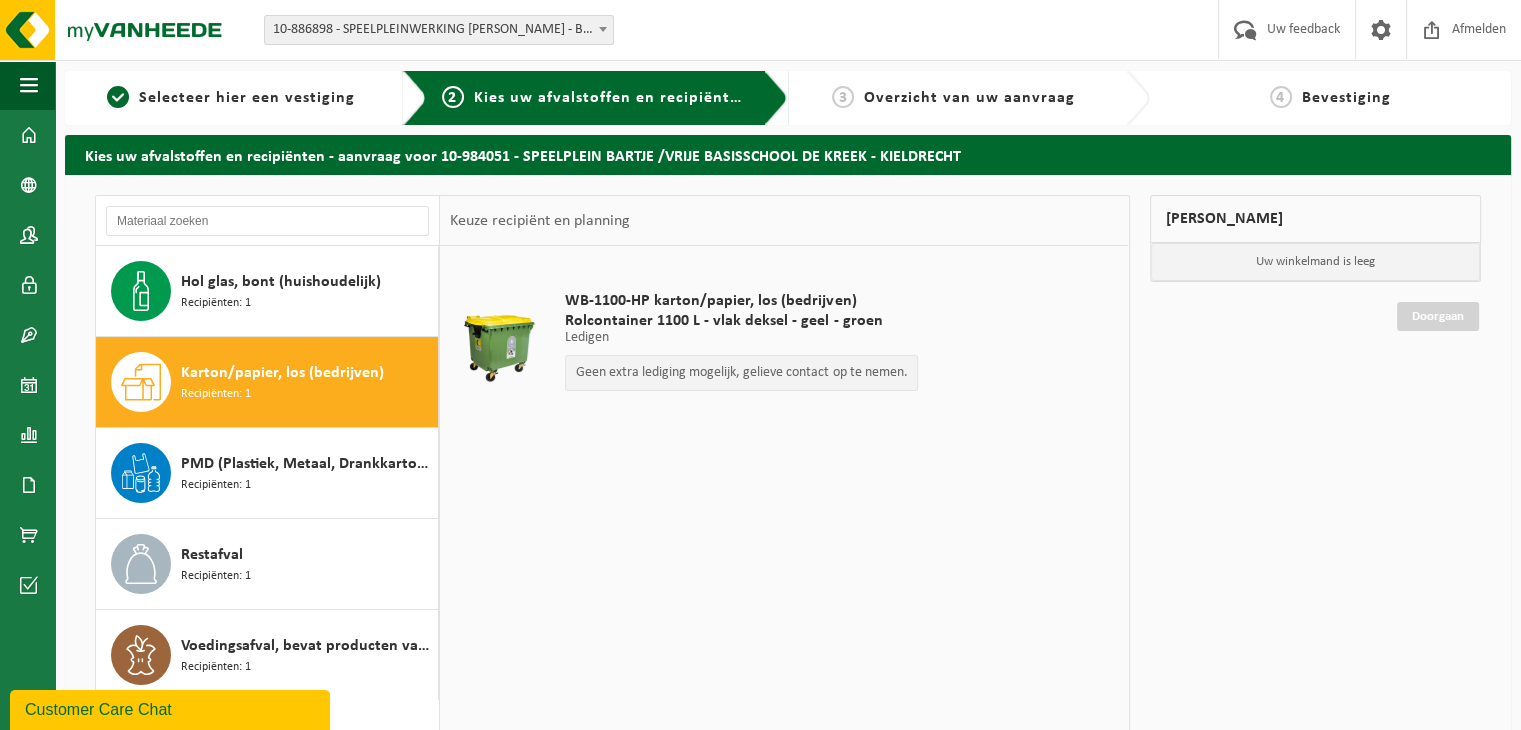 click on "Geen extra lediging mogelijk, gelieve contact op te nemen." at bounding box center (741, 373) 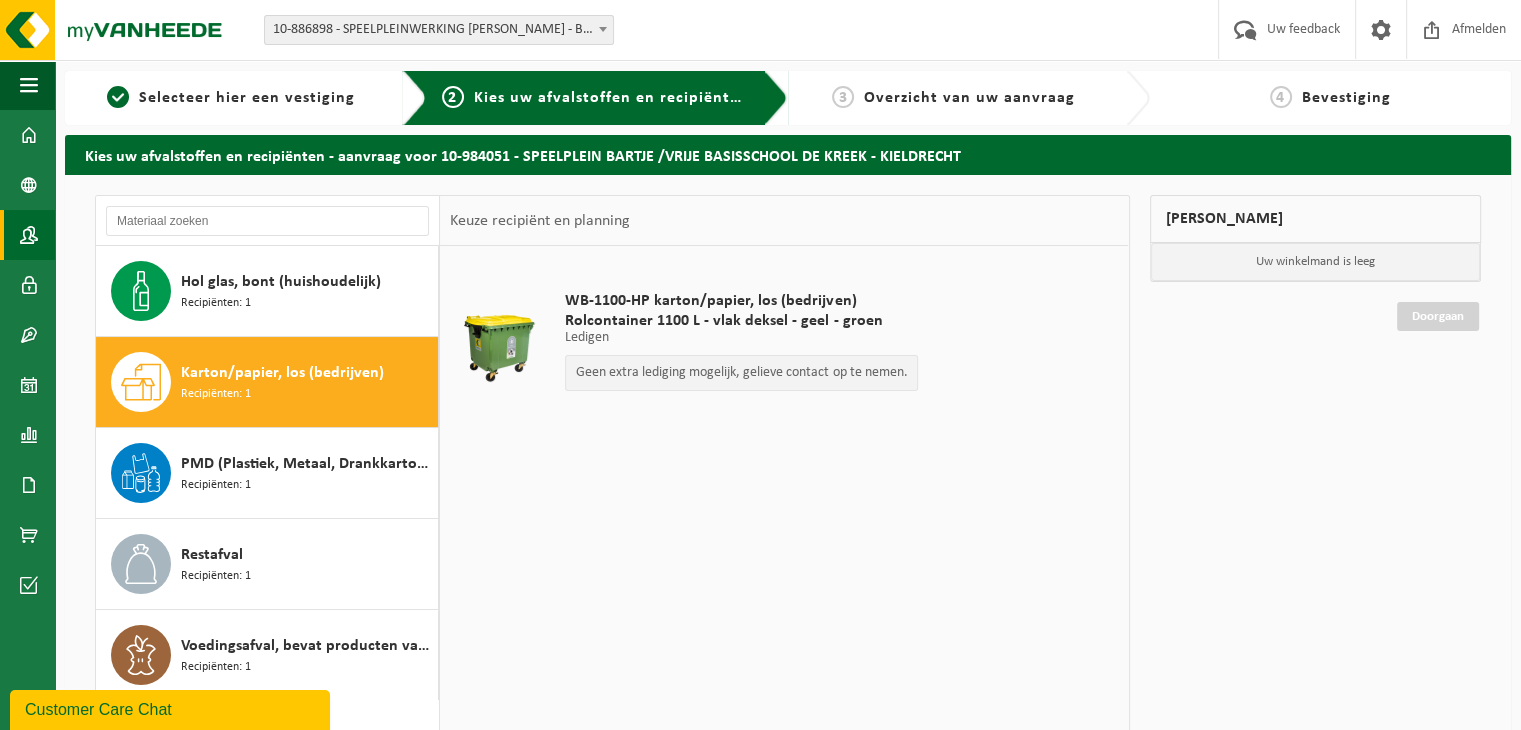 click at bounding box center (29, 235) 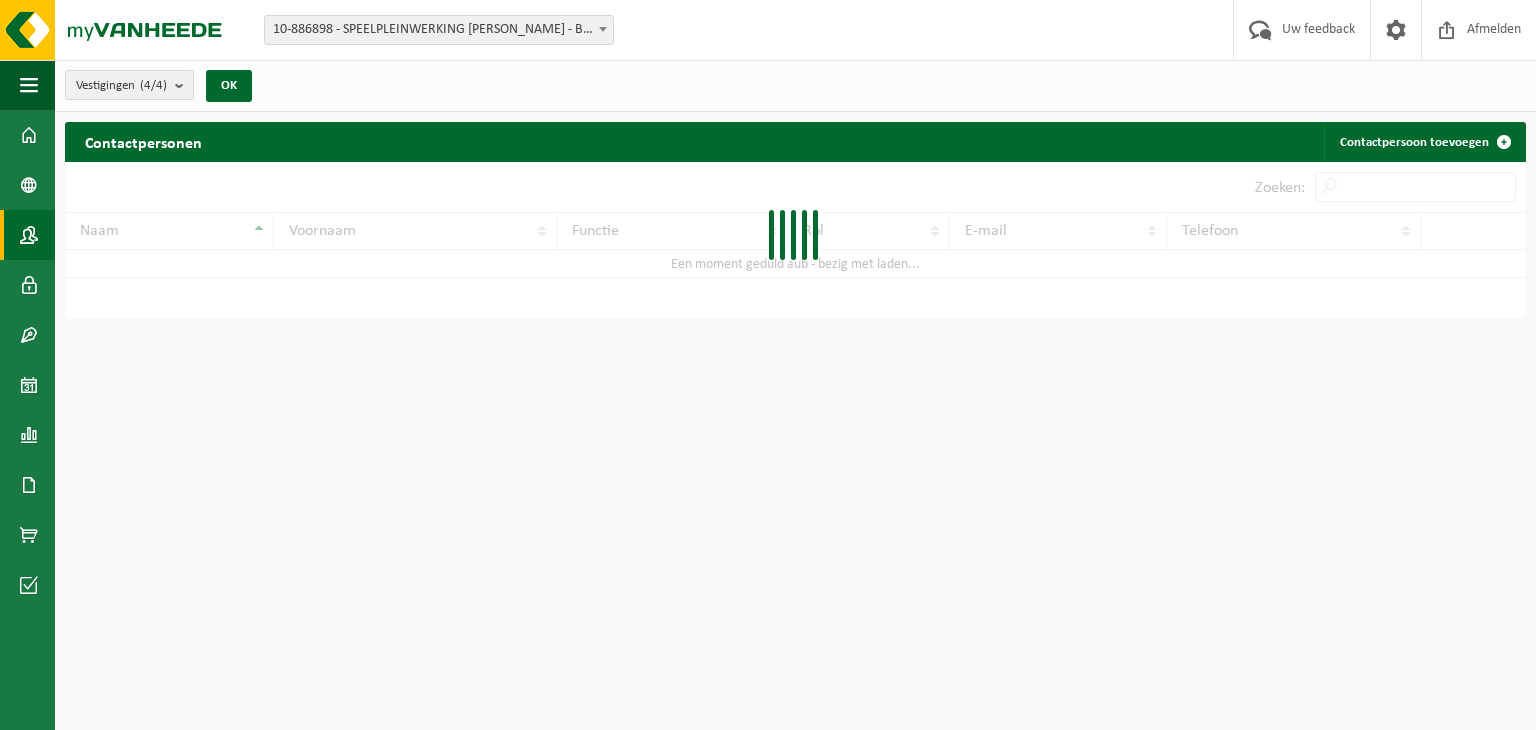 scroll, scrollTop: 0, scrollLeft: 0, axis: both 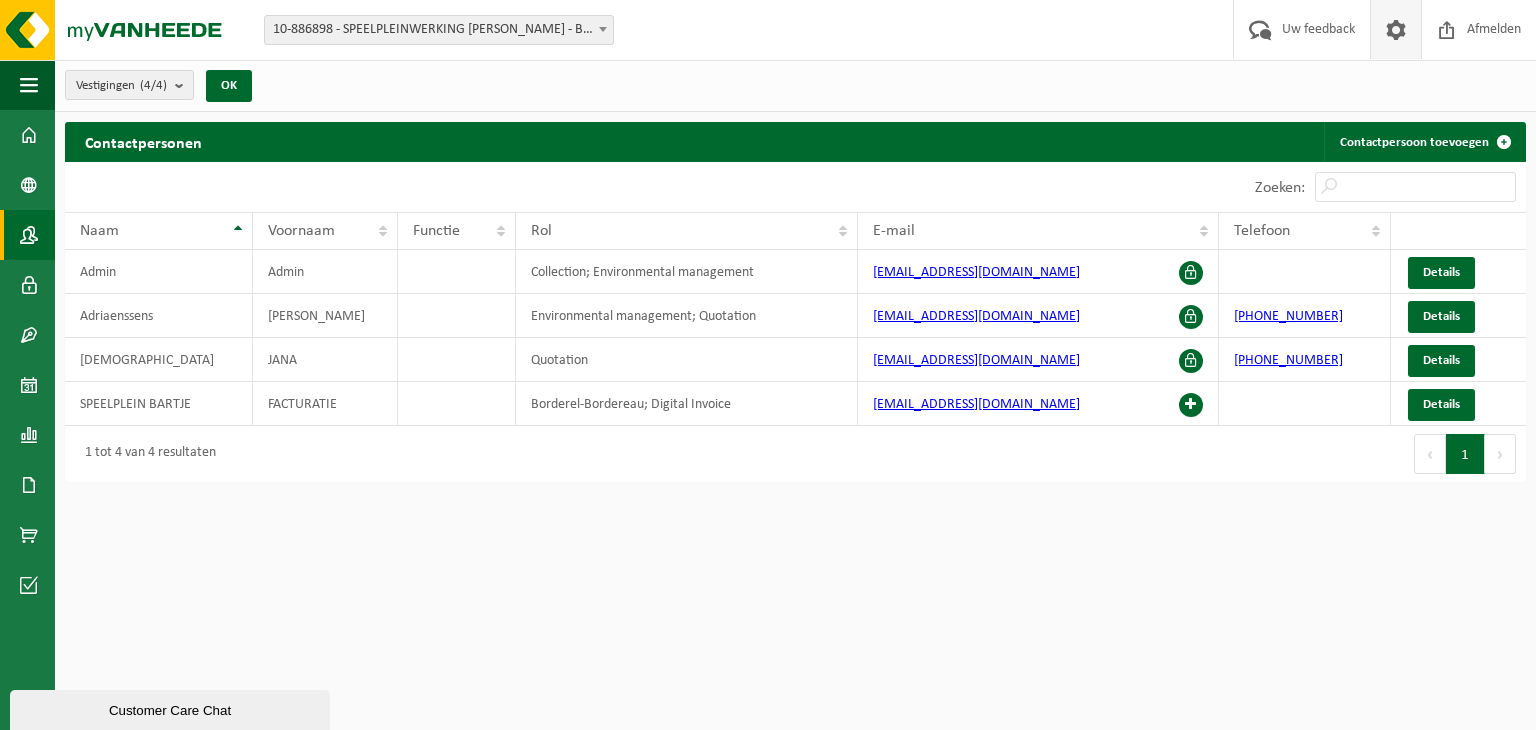 click at bounding box center (1396, 29) 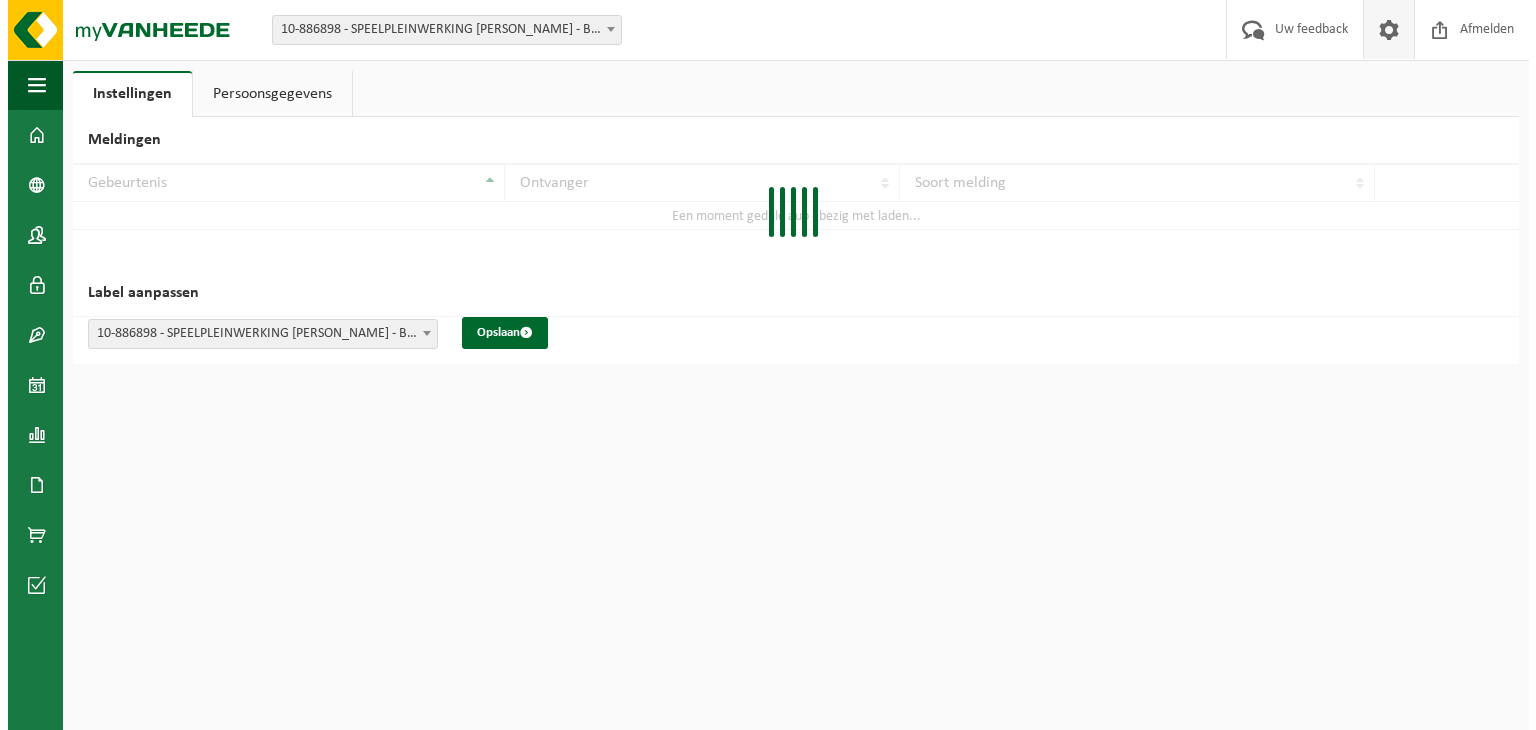 scroll, scrollTop: 0, scrollLeft: 0, axis: both 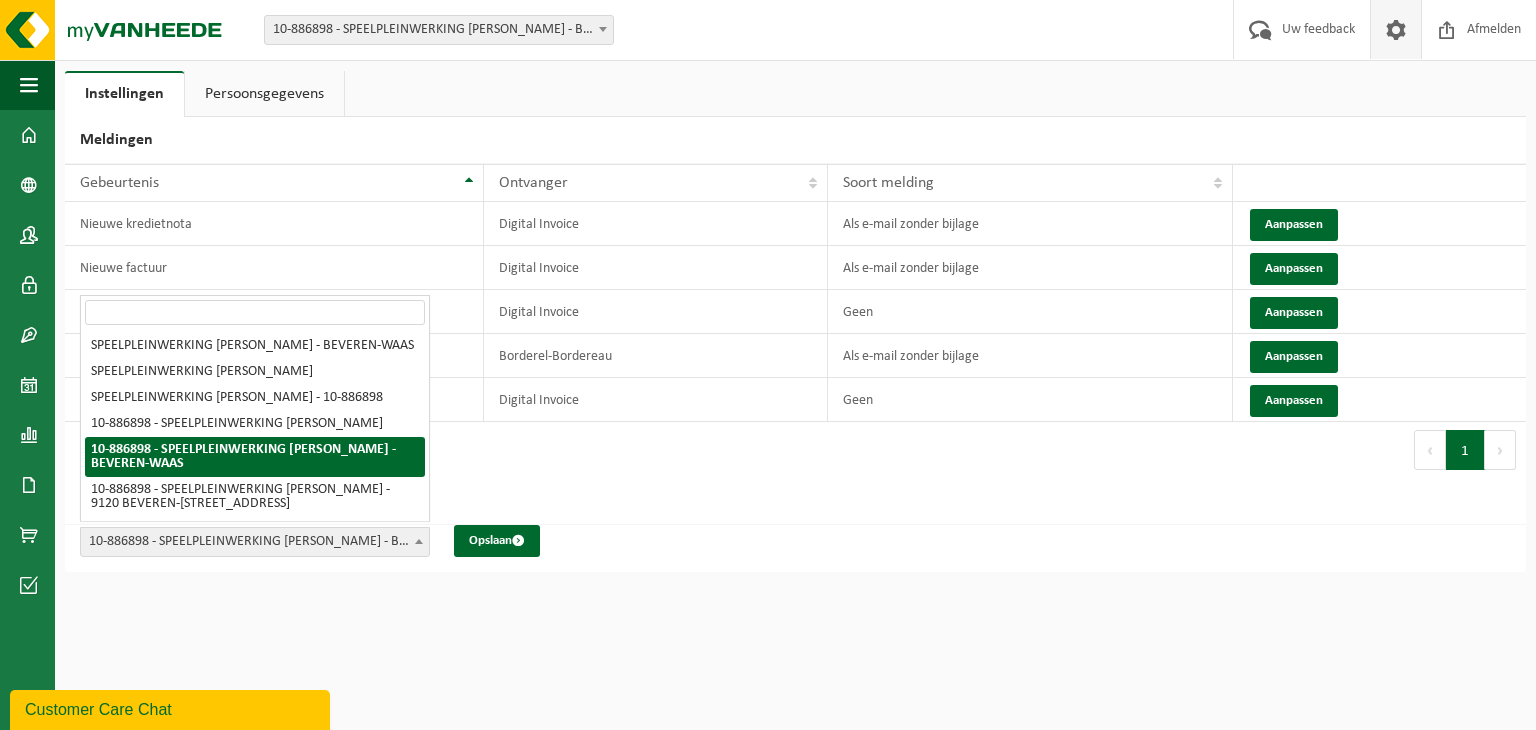 click on "10-886898 - SPEELPLEINWERKING [PERSON_NAME] - BEVEREN-WAAS" at bounding box center (255, 542) 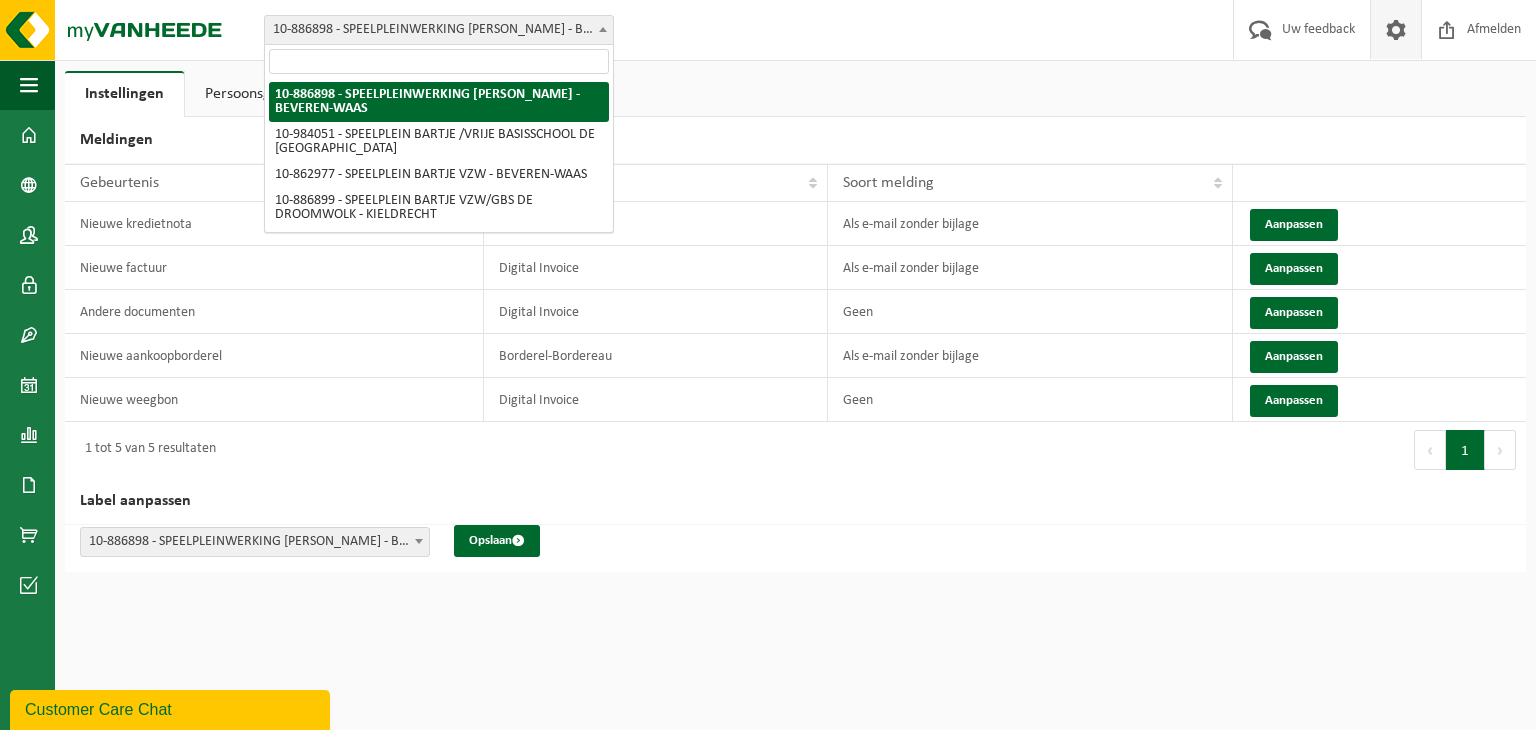 click on "10-886898 - SPEELPLEINWERKING [PERSON_NAME] - BEVEREN-WAAS" at bounding box center [439, 30] 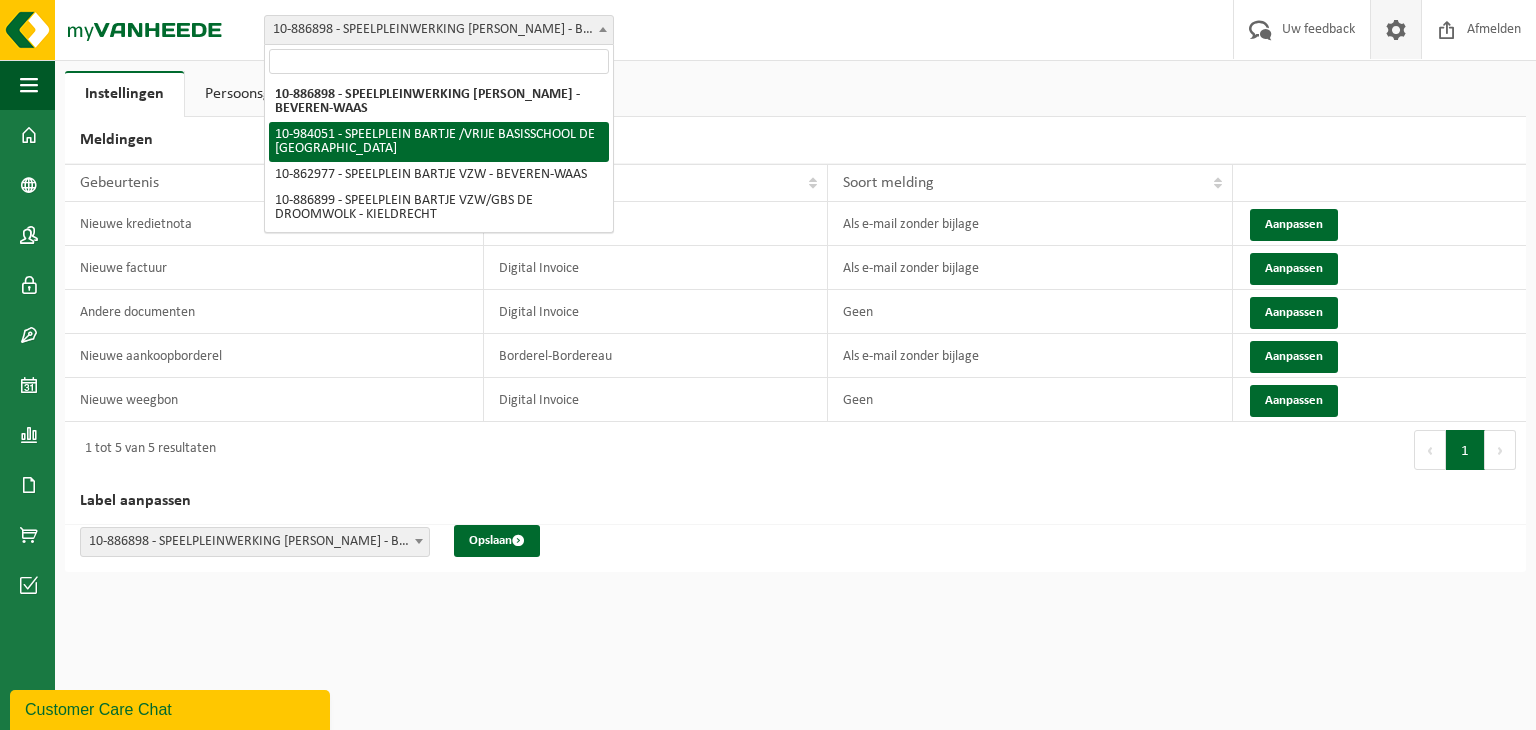 select on "163606" 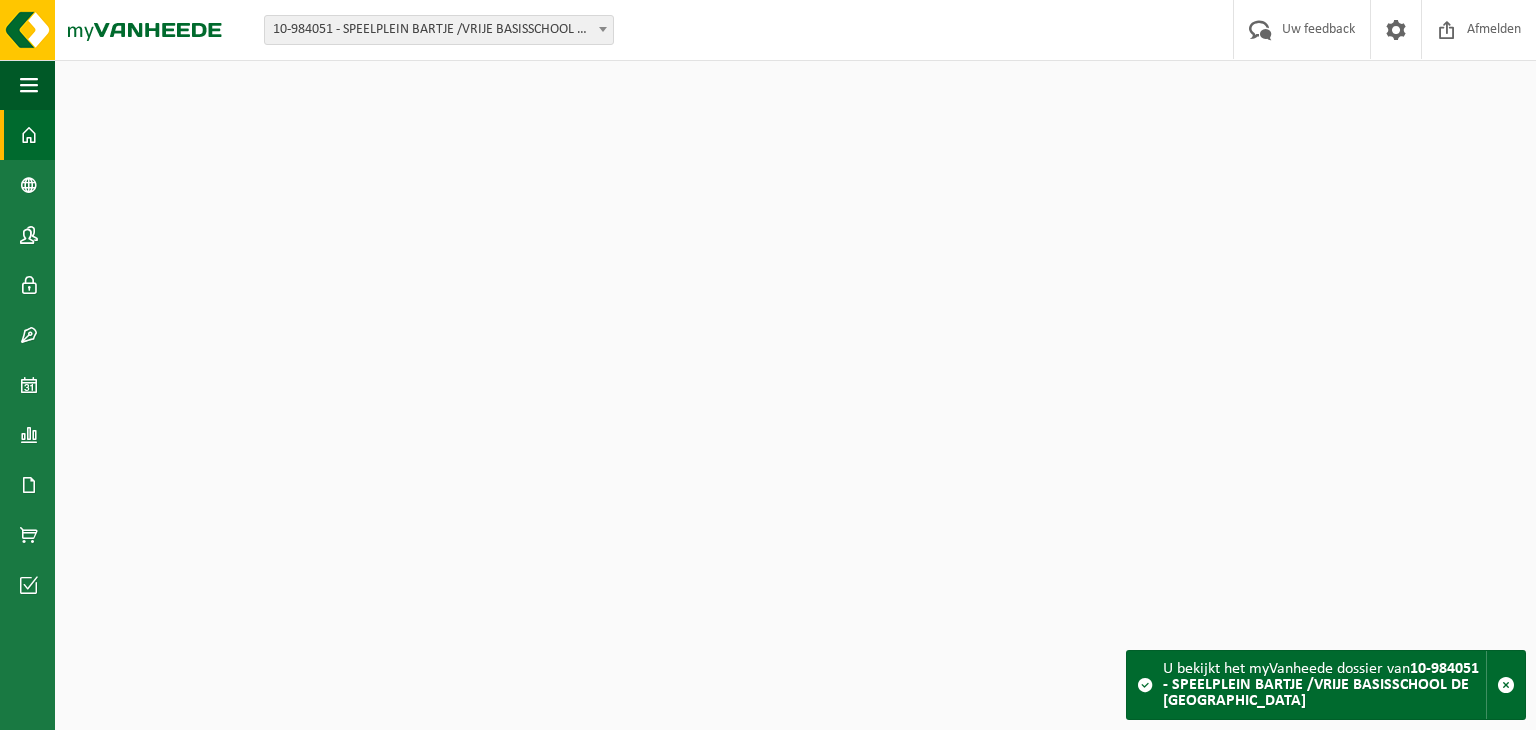 scroll, scrollTop: 0, scrollLeft: 0, axis: both 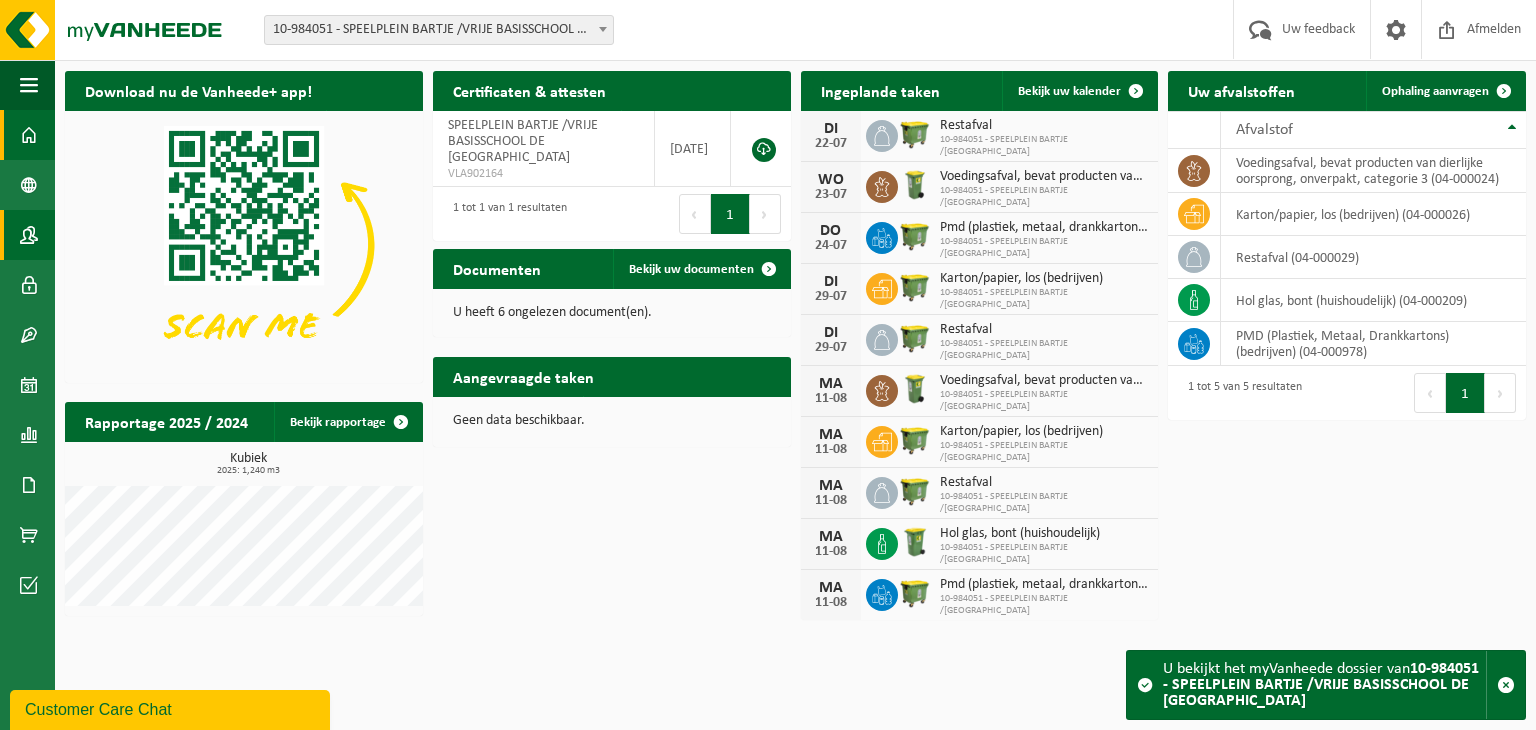 click at bounding box center [29, 235] 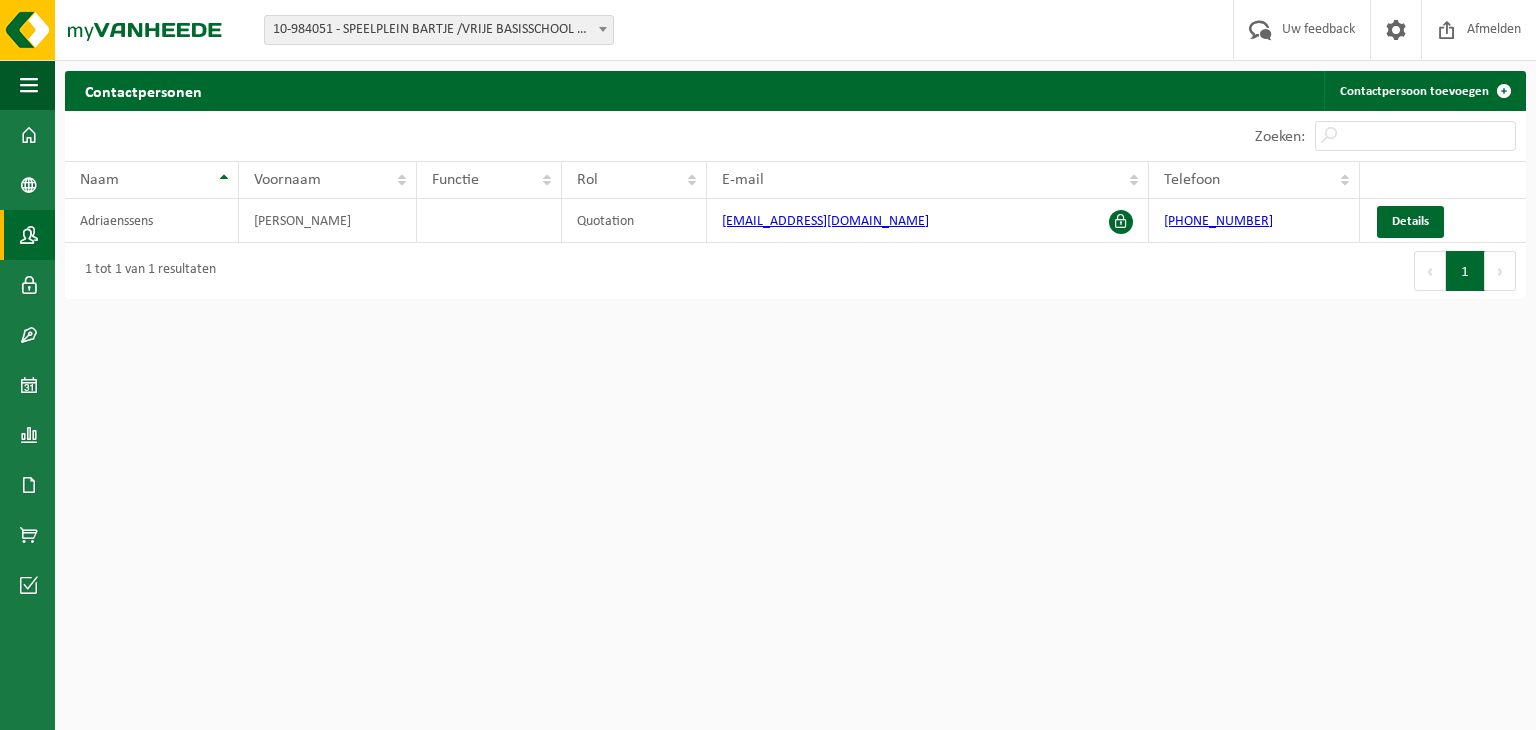 scroll, scrollTop: 0, scrollLeft: 0, axis: both 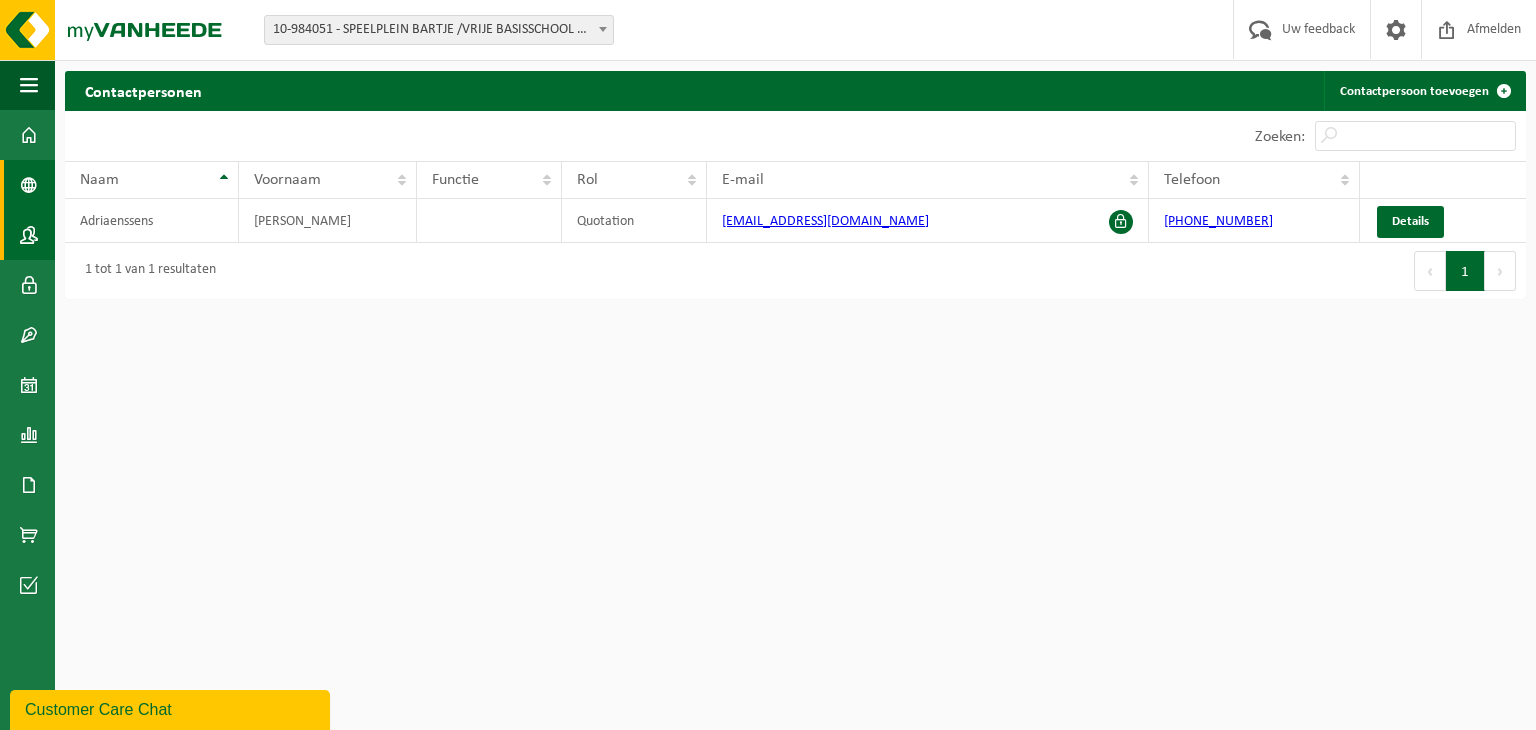 click on "Bedrijfsgegevens" at bounding box center [27, 185] 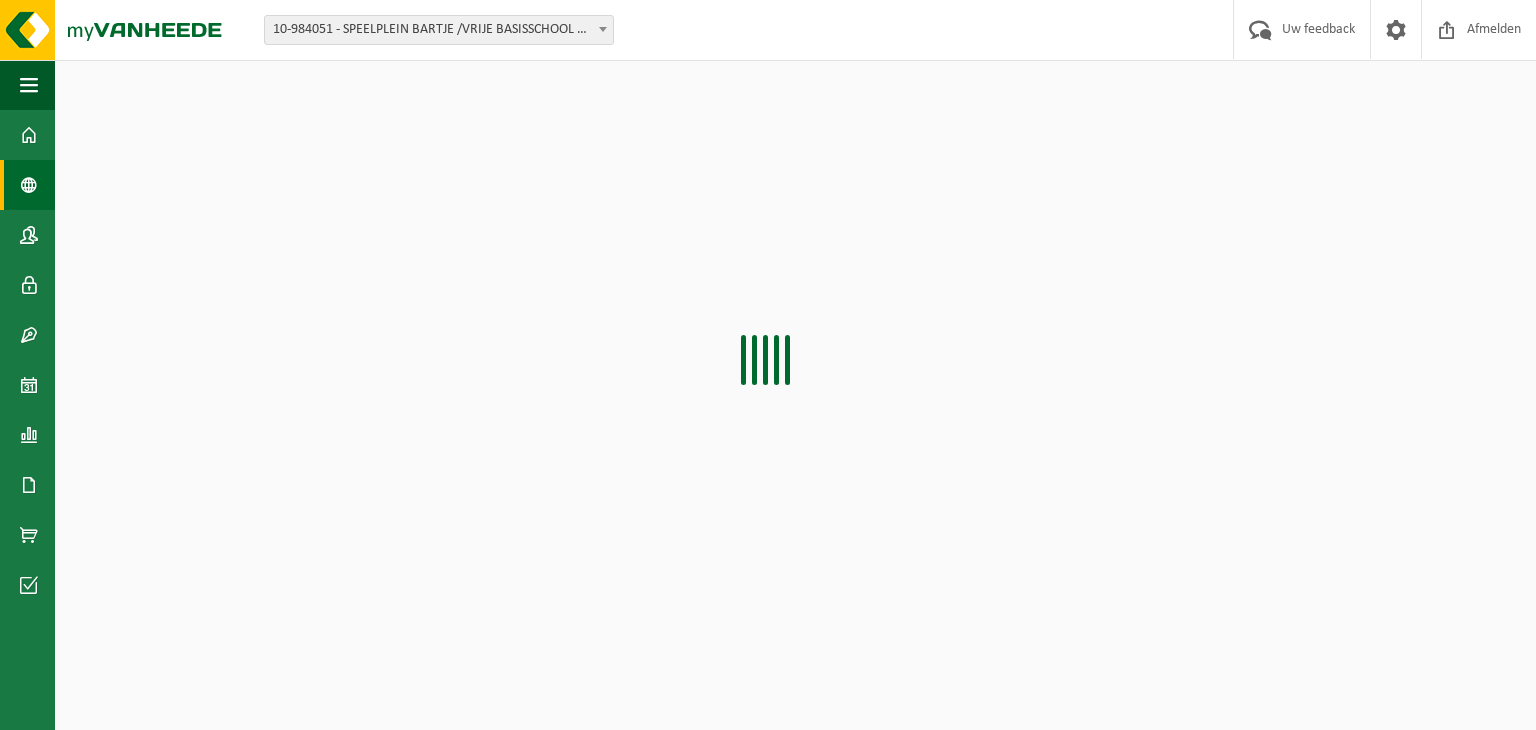 scroll, scrollTop: 0, scrollLeft: 0, axis: both 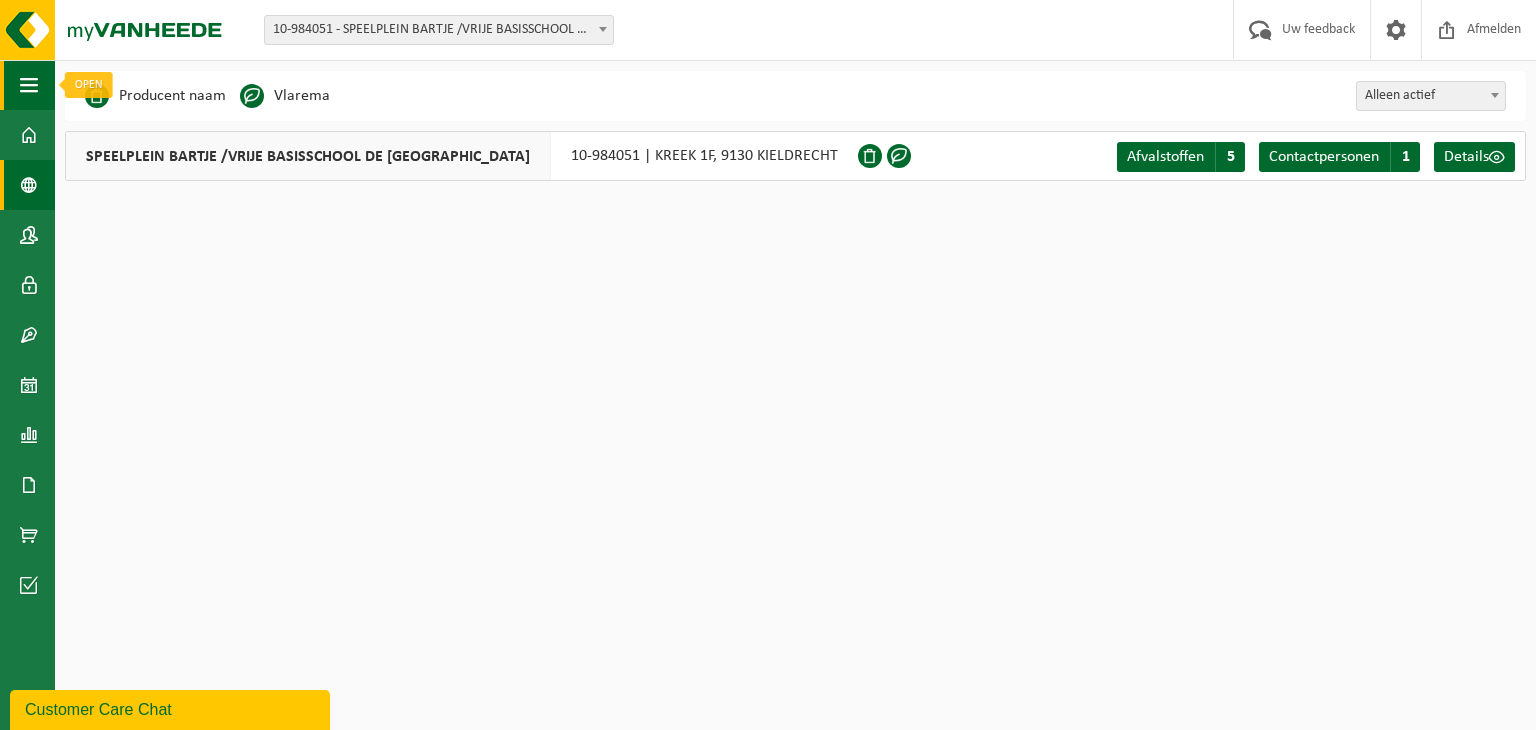 click at bounding box center (29, 85) 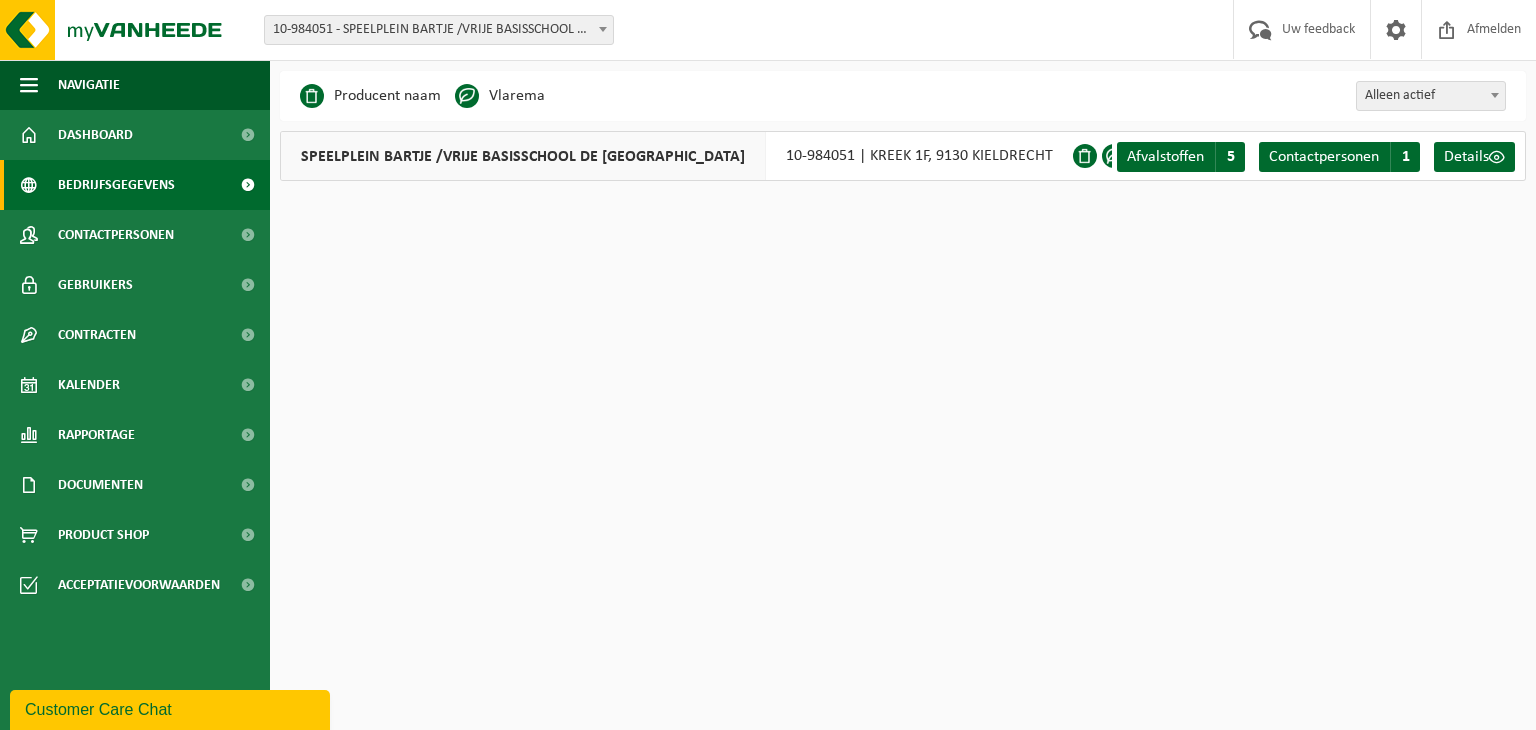 click on "Customer Care Chat" at bounding box center (170, 710) 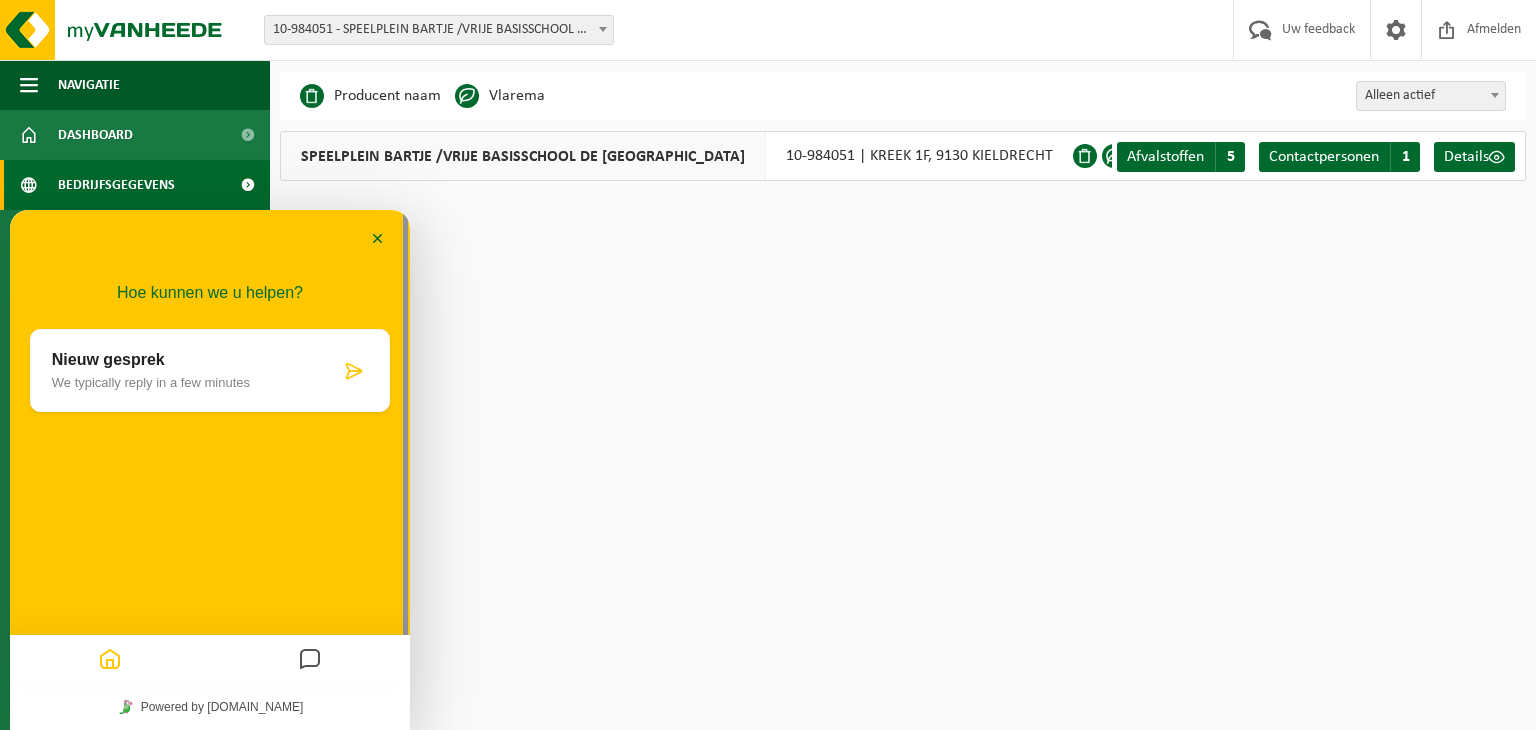 click at bounding box center [310, 660] 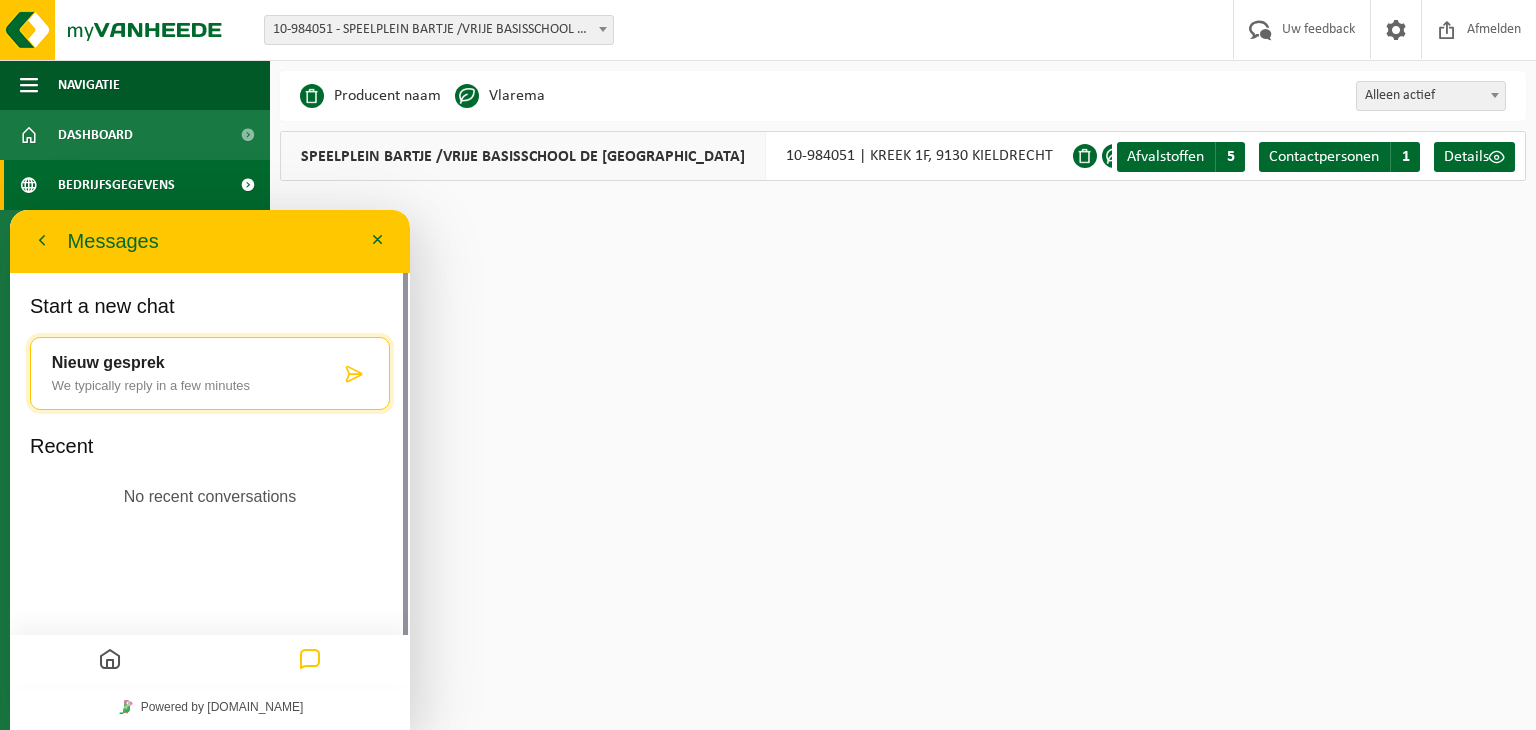 click on "Nieuw gesprek" at bounding box center (196, 889) 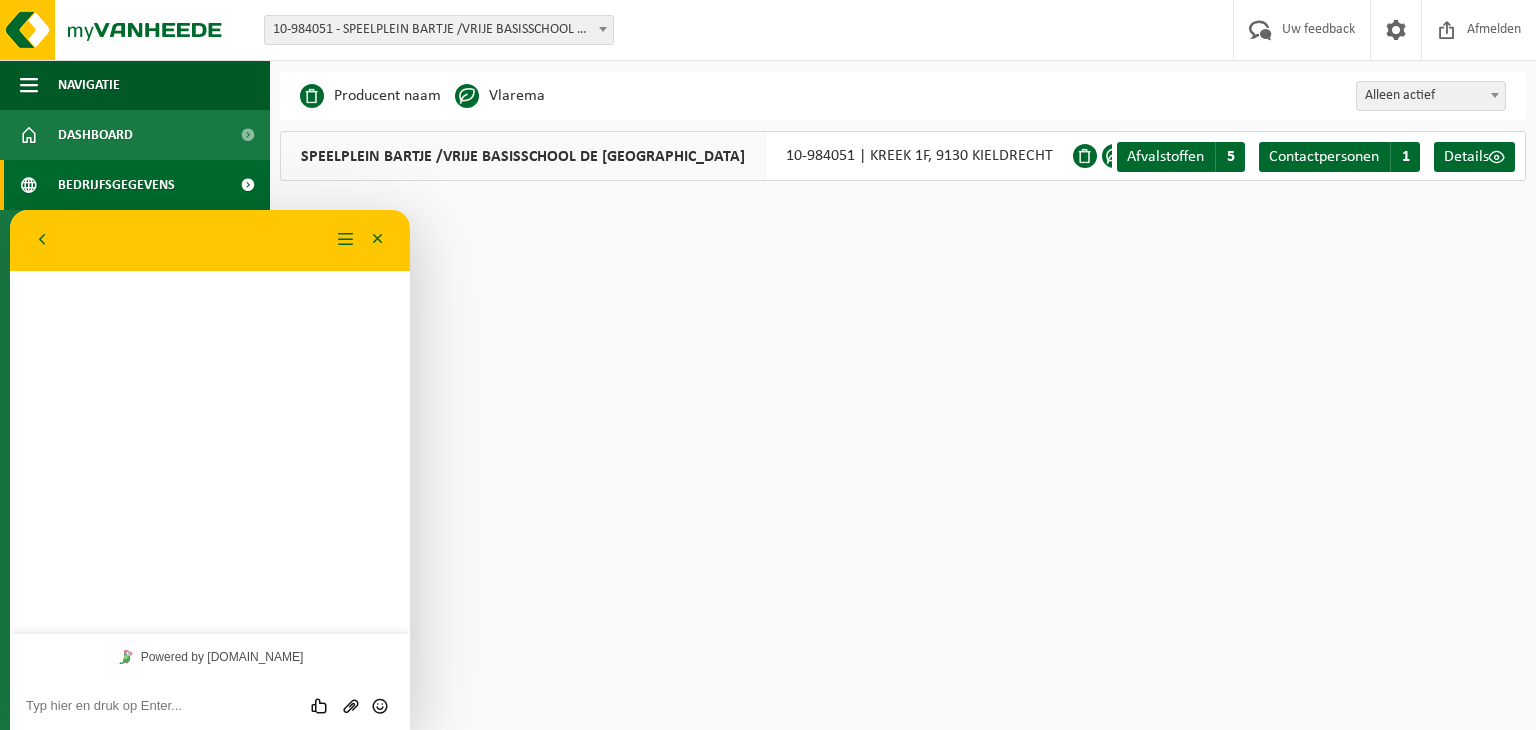 click at bounding box center [10, 210] 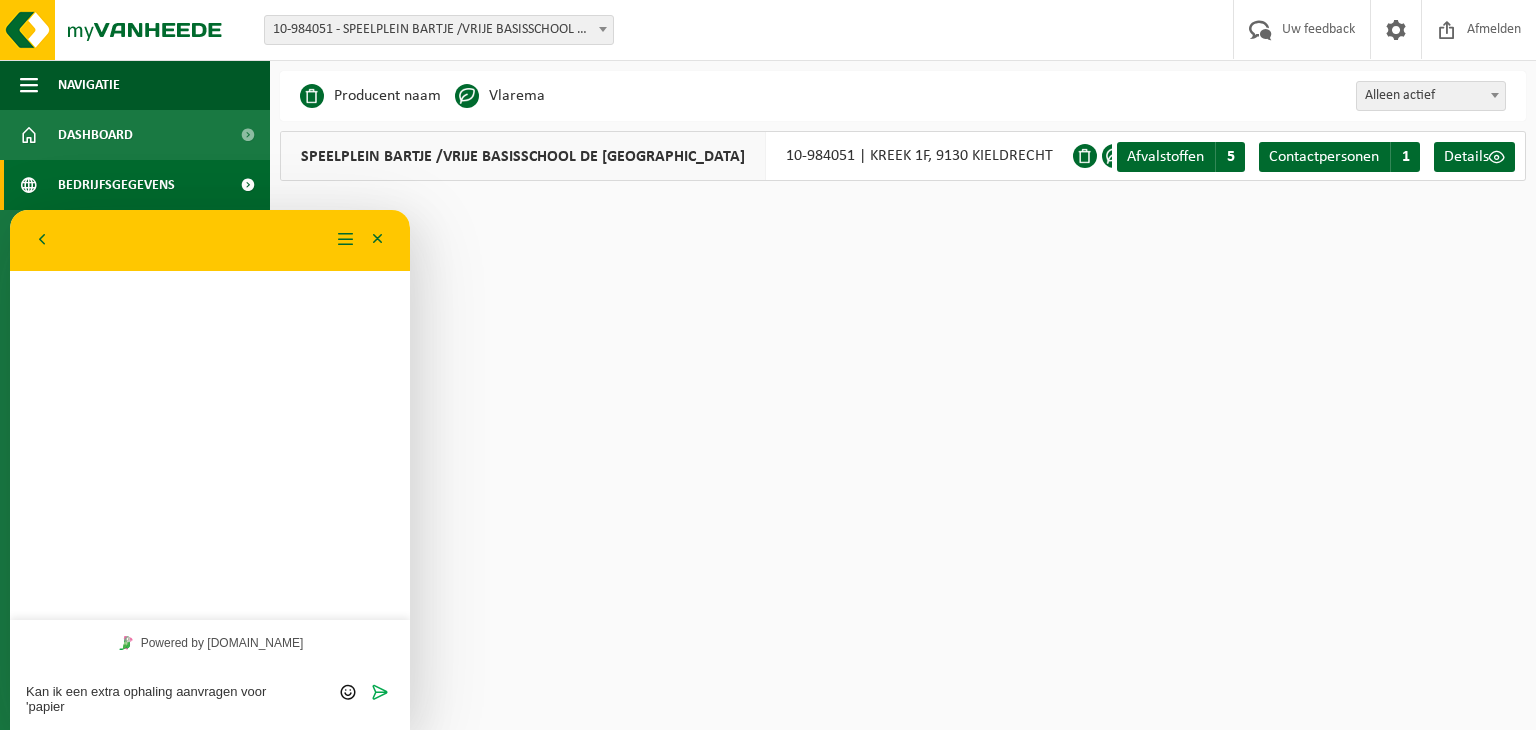 scroll, scrollTop: 0, scrollLeft: 0, axis: both 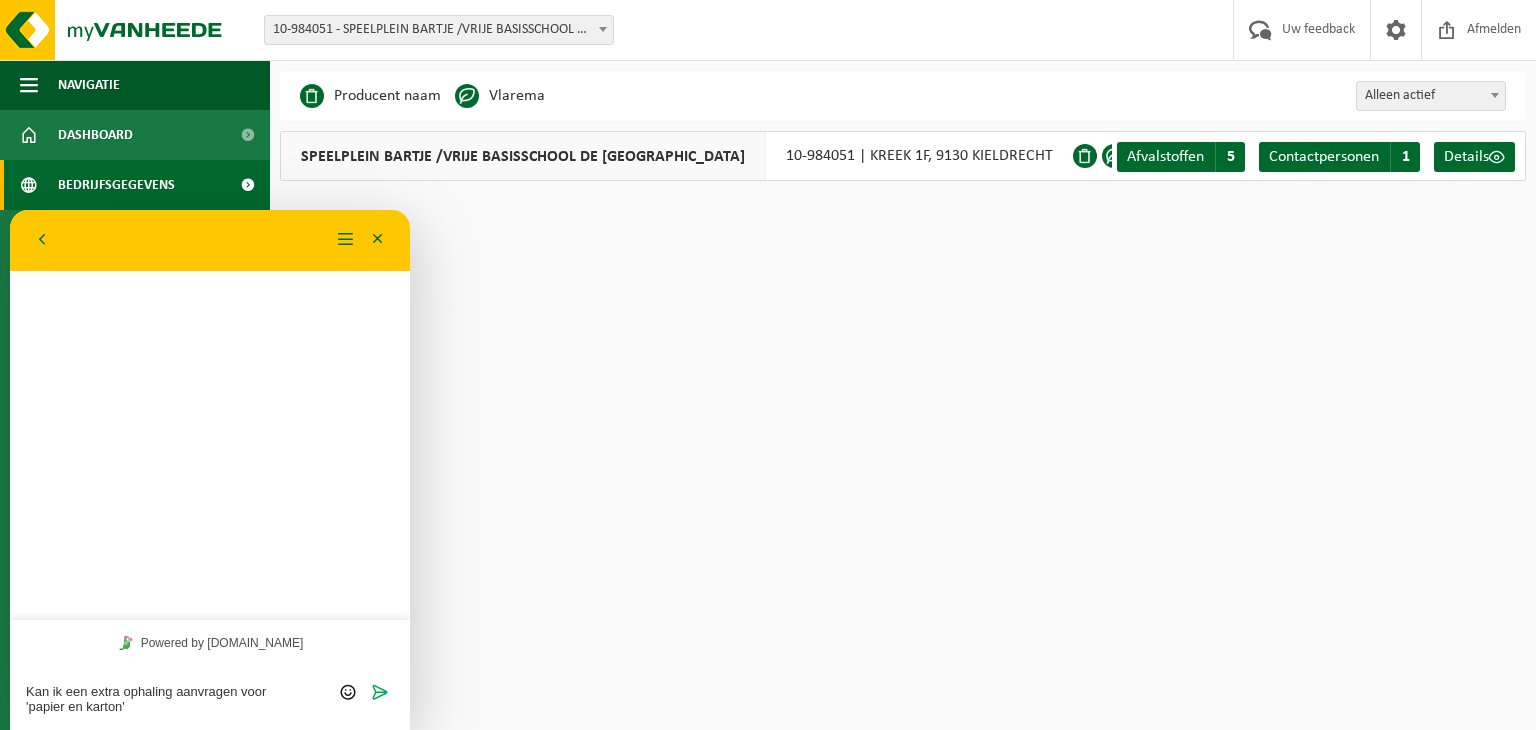 type on "Kan ik een extra ophaling aanvragen voor 'papier en karton'?" 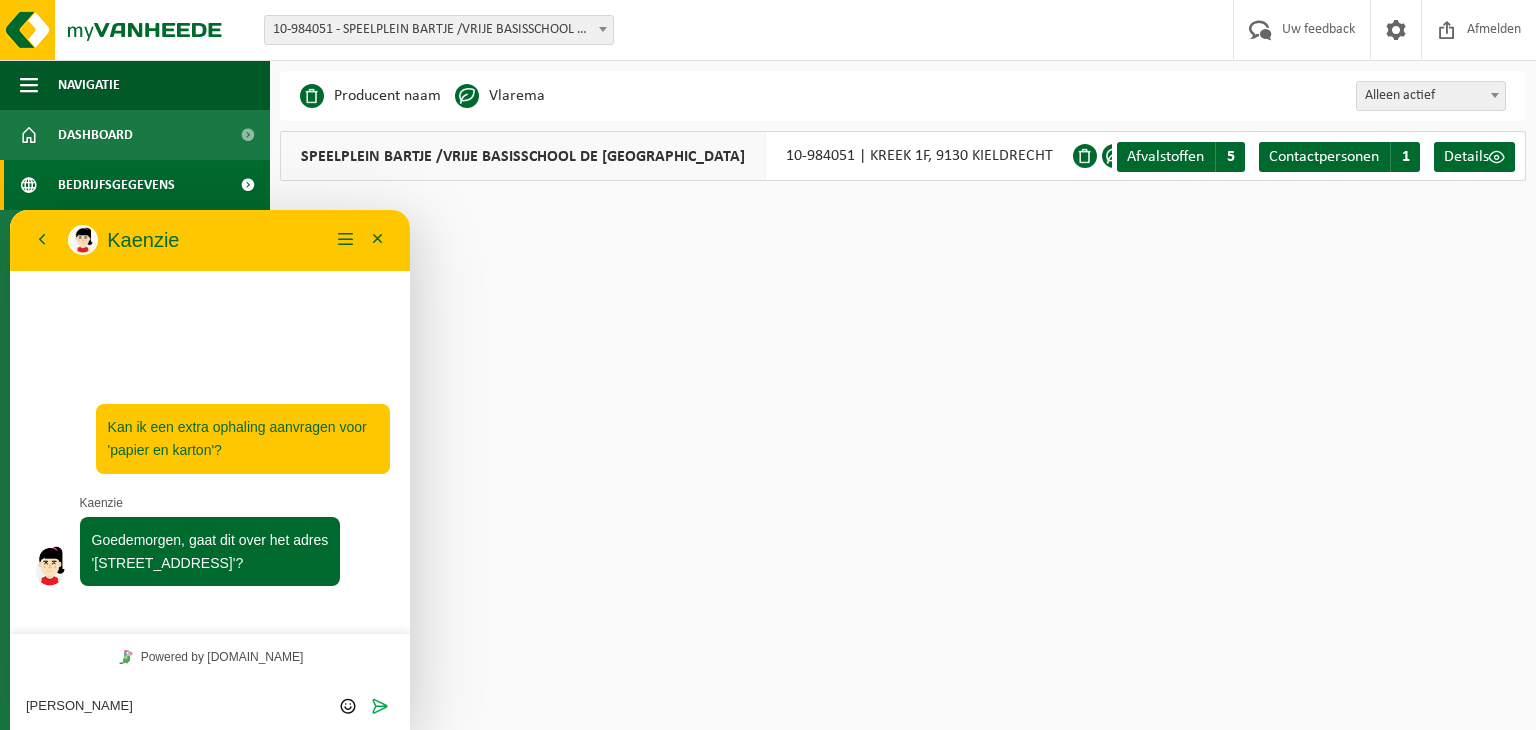 type on "Ja!" 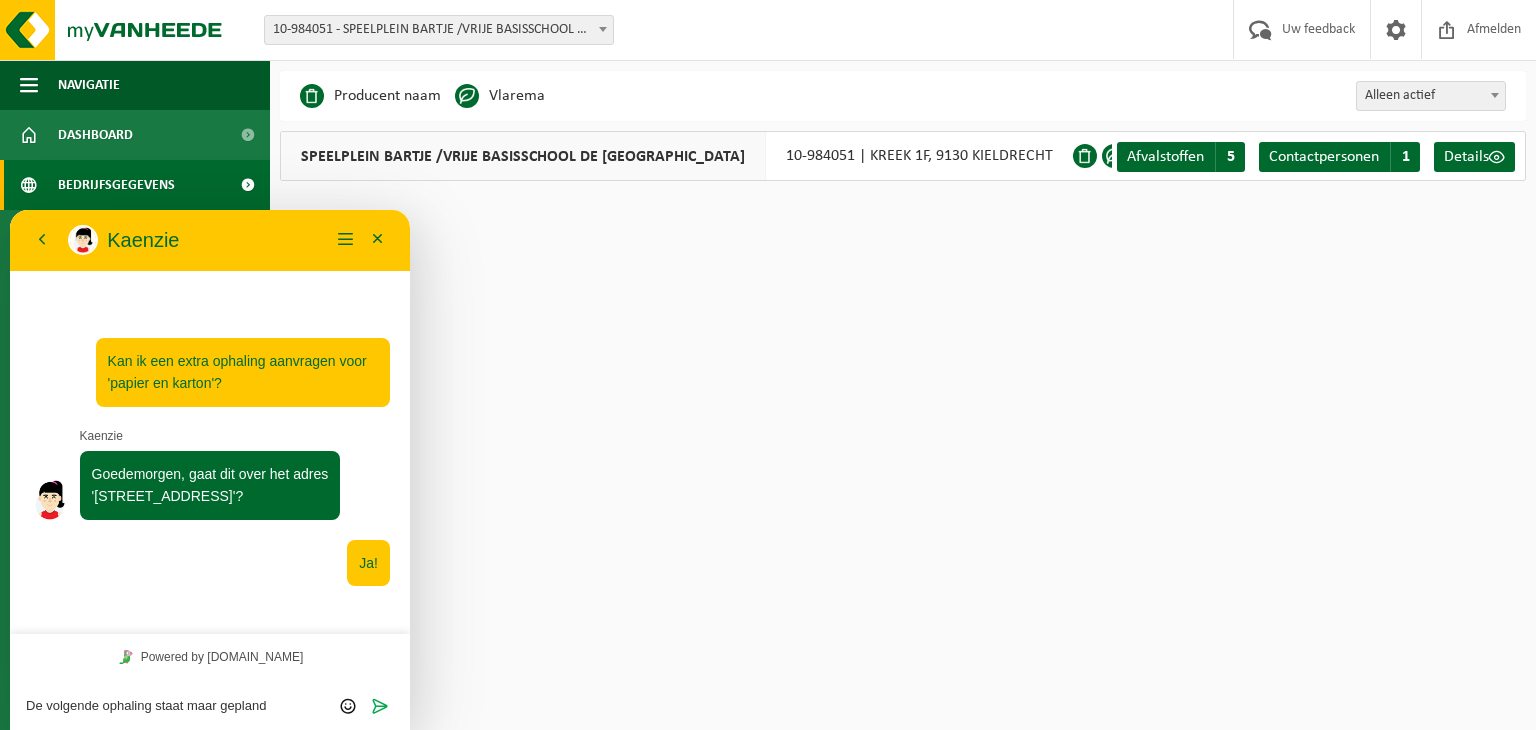scroll, scrollTop: 0, scrollLeft: 0, axis: both 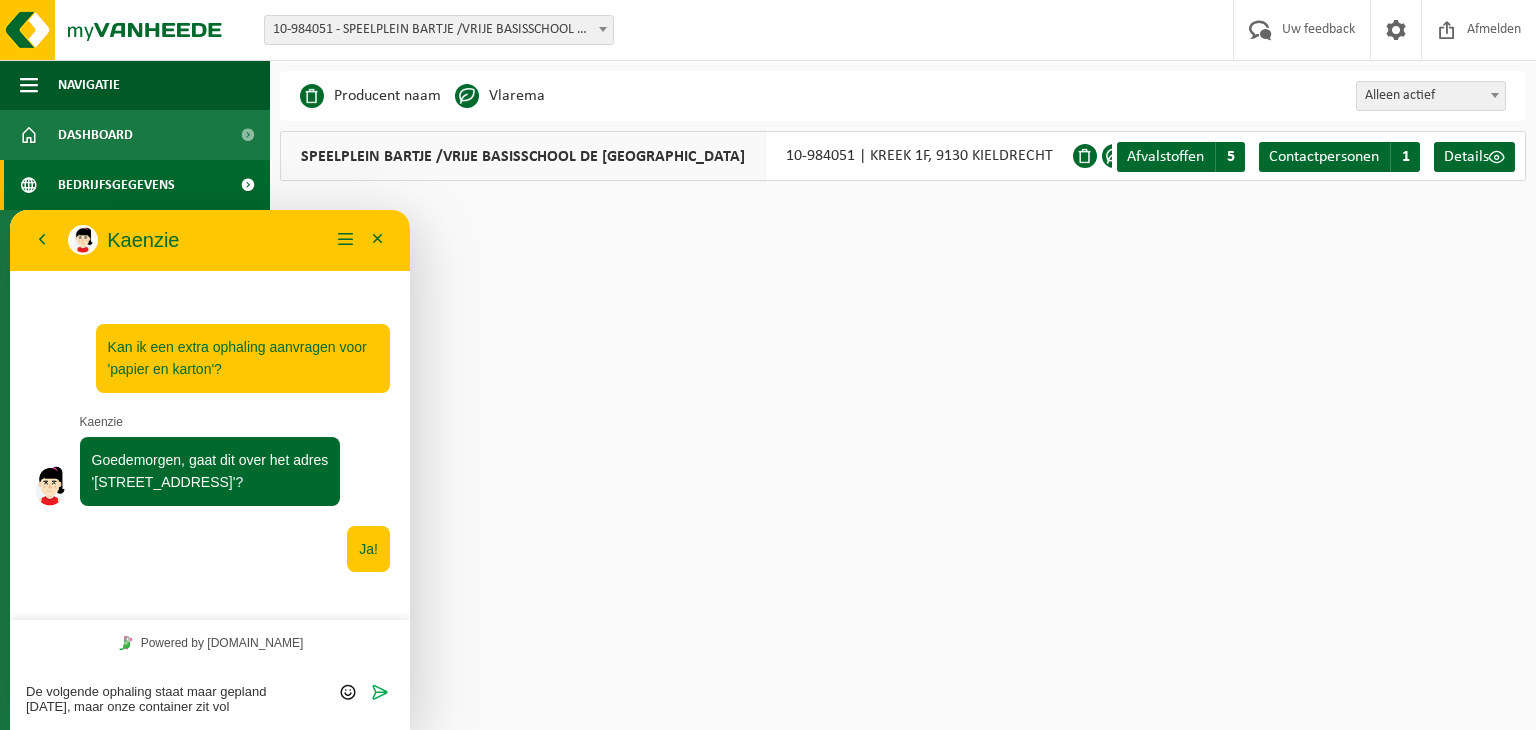type on "De volgende ophaling staat maar gepland [DATE], maar onze container zit vol!" 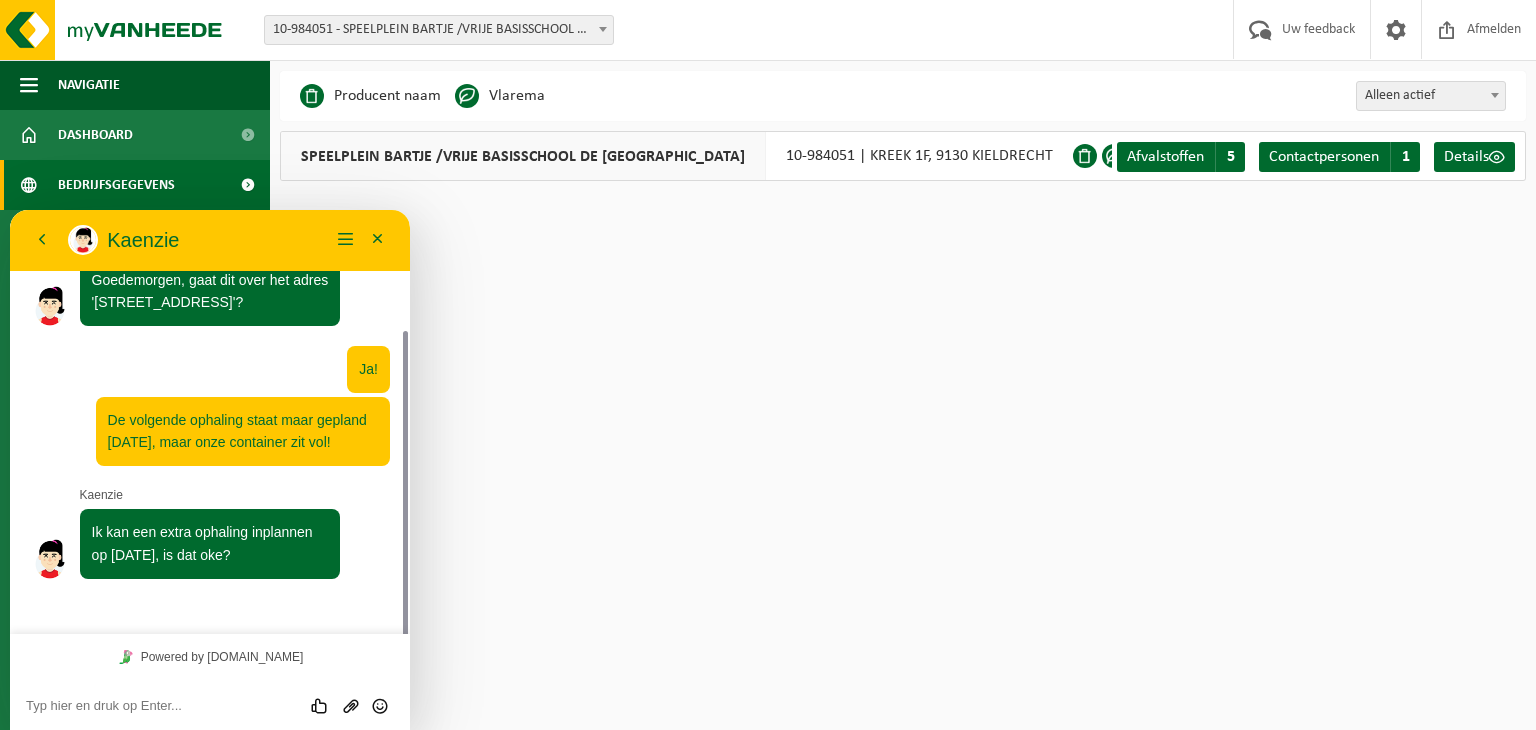 scroll, scrollTop: 105, scrollLeft: 0, axis: vertical 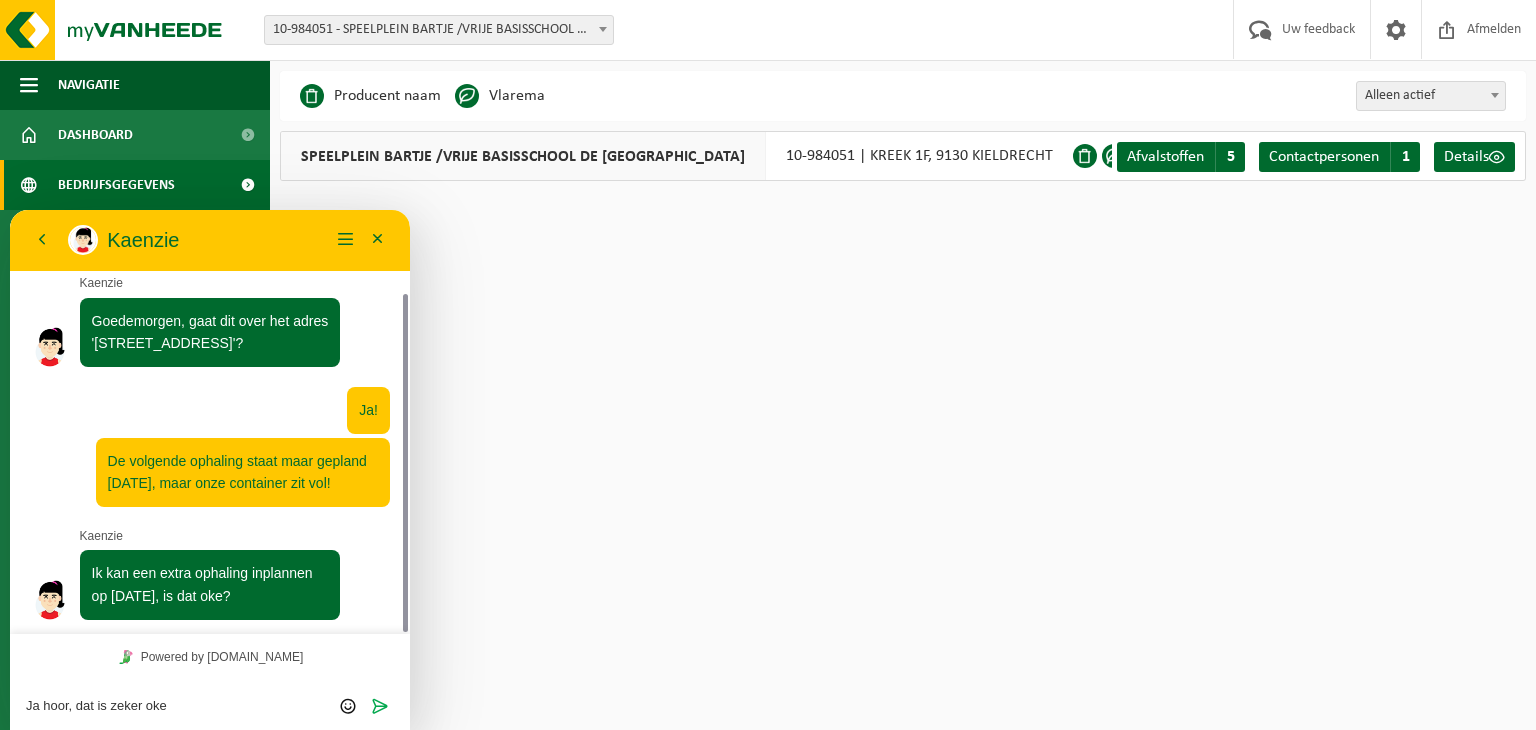 type on "Ja hoor, dat is zeker oke!" 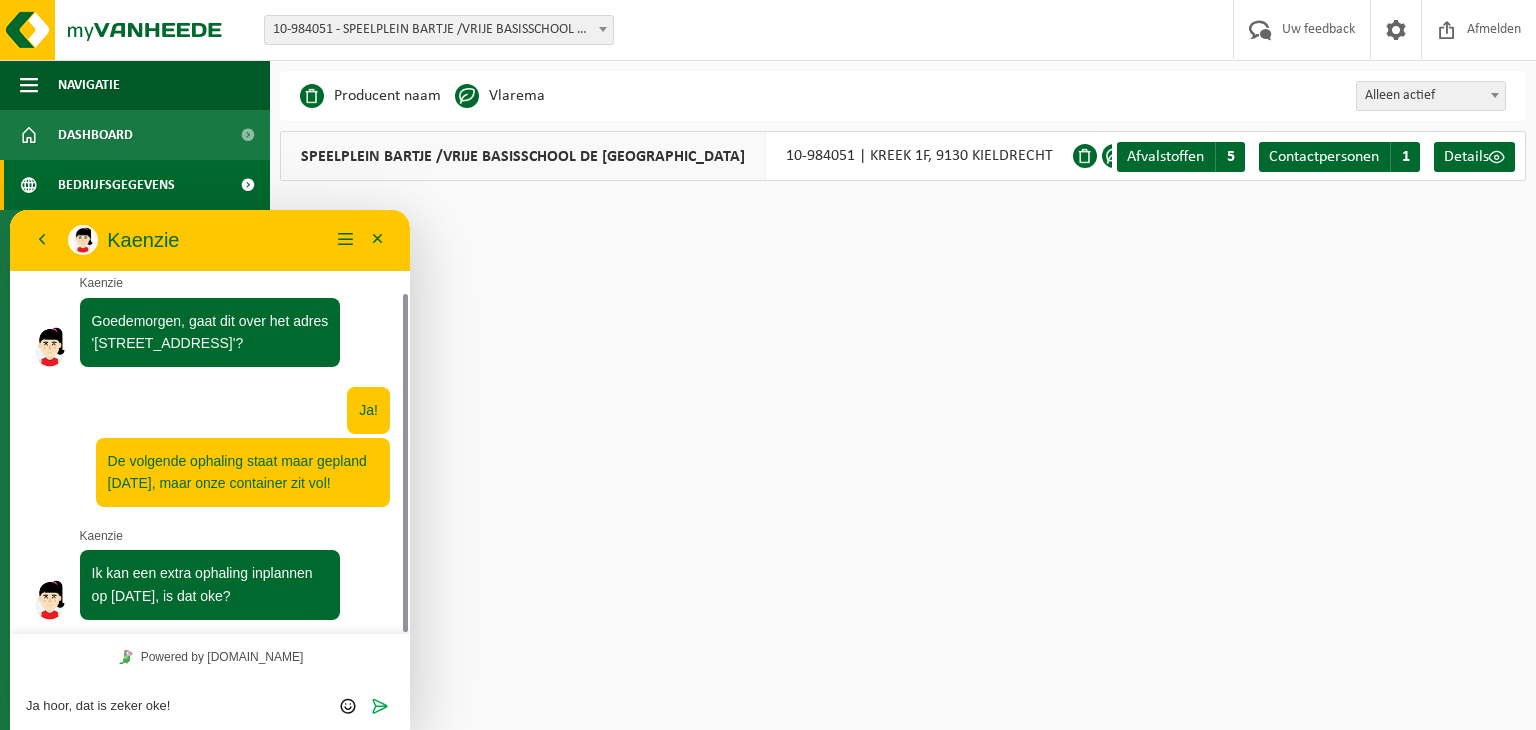 type 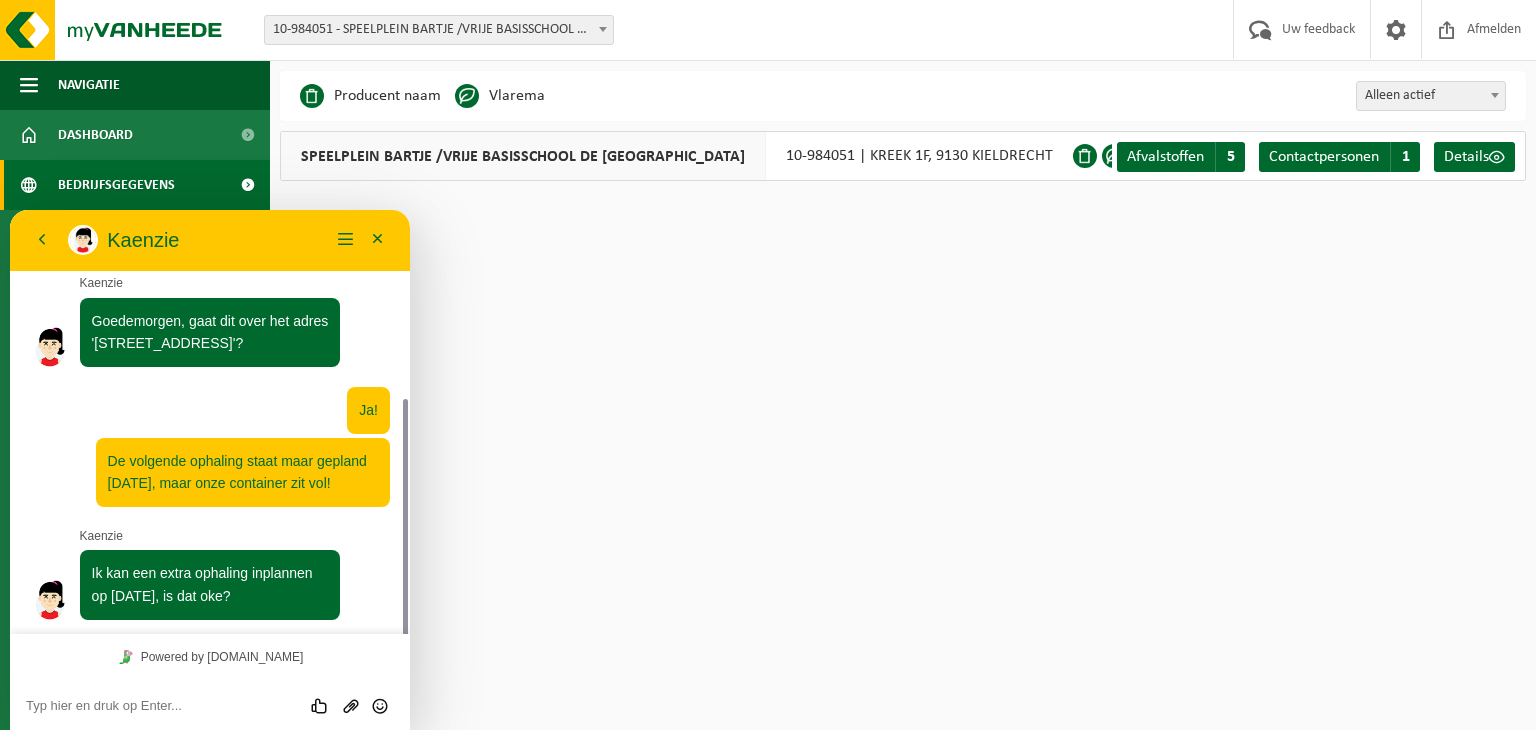 scroll, scrollTop: 172, scrollLeft: 0, axis: vertical 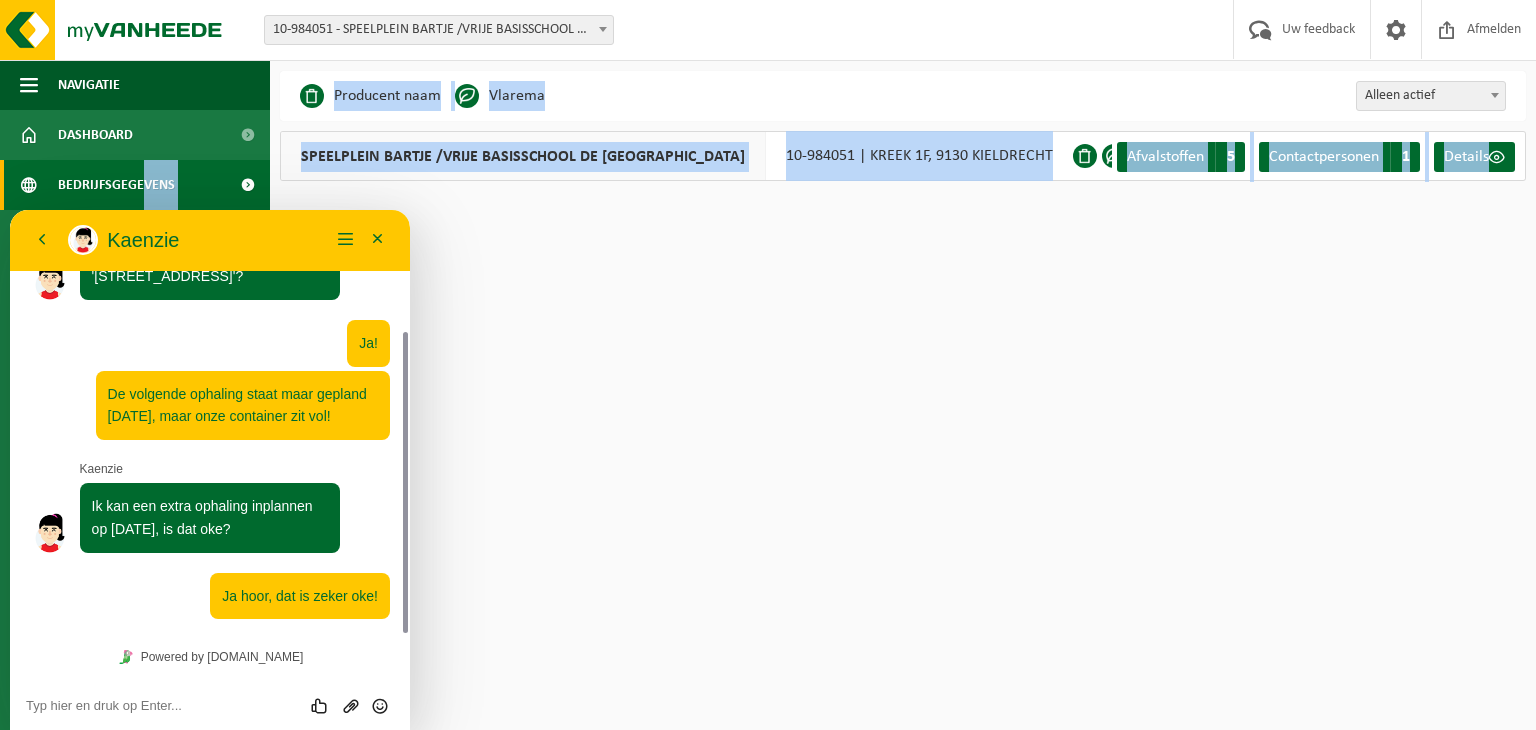 drag, startPoint x: 679, startPoint y: 245, endPoint x: 141, endPoint y: 169, distance: 543.3415 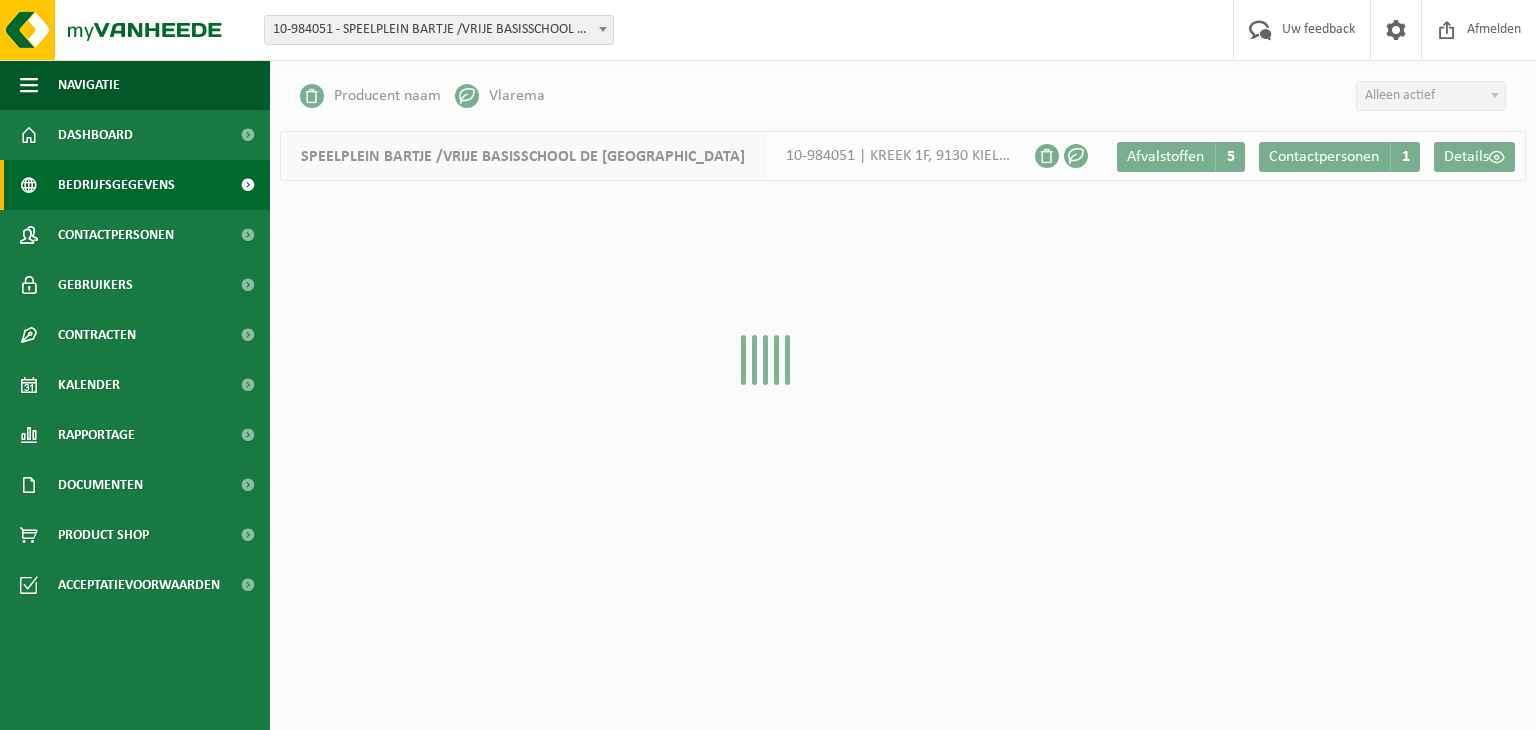 scroll, scrollTop: 0, scrollLeft: 0, axis: both 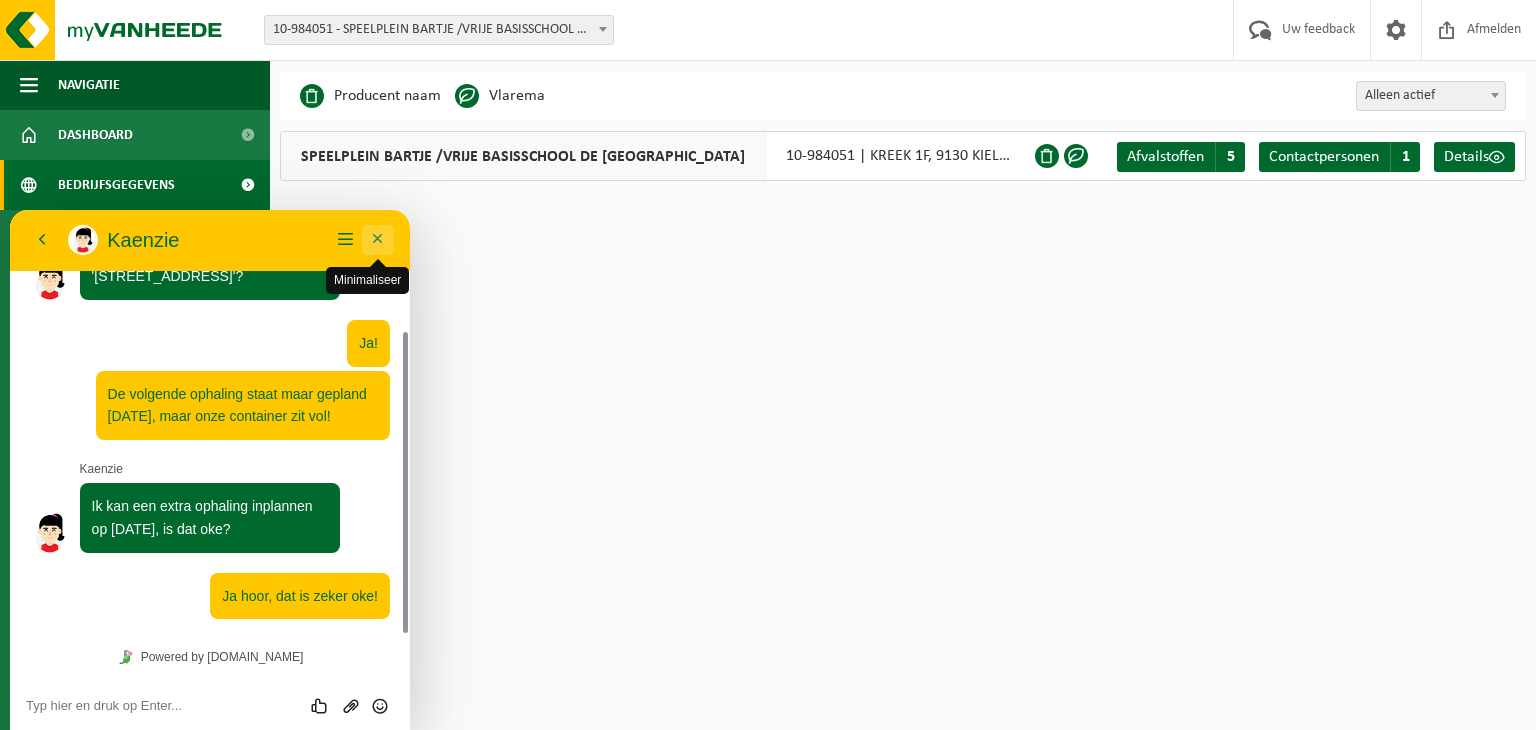 drag, startPoint x: 206, startPoint y: 231, endPoint x: 383, endPoint y: 278, distance: 183.13383 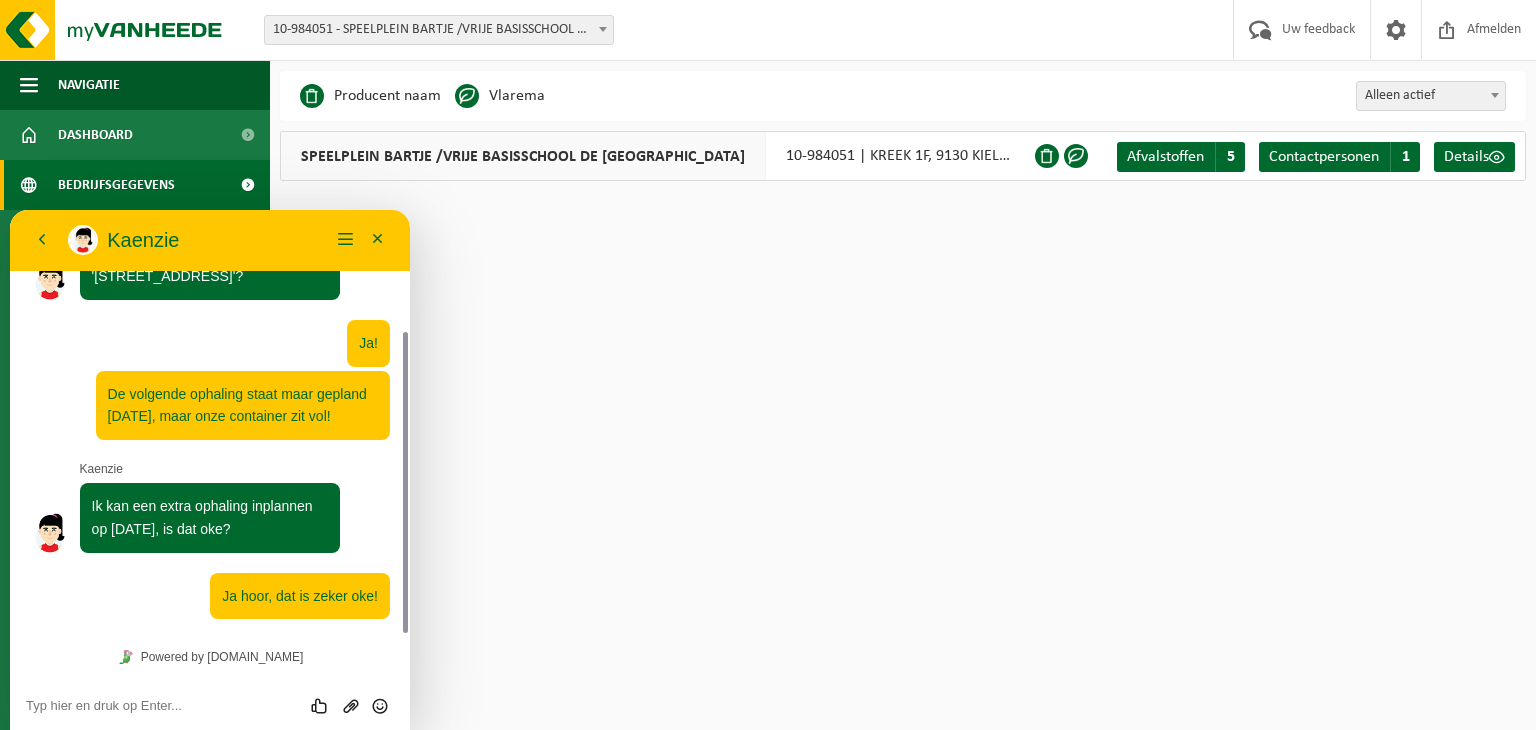 click on "Vestiging:       10-886898 - SPEELPLEINWERKING BARTJE VZW - BEVEREN-WAAS 10-984051 - SPEELPLEIN BARTJE /VRIJE BASISSCHOOL DE [GEOGRAPHIC_DATA] - [GEOGRAPHIC_DATA] 10-862977 - SPEELPLEIN BARTJE VZW - [GEOGRAPHIC_DATA]-WAAS 10-886899 - SPEELPLEIN BARTJE VZW/GBS DE DROOMWOLK - KIELDRECHT   10-984051 - SPEELPLEIN BARTJE /VRIJE BASISSCHOOL DE KREEK - KIELDRECHT          Welkom  Admin Admin         Uw feedback               Afmelden                     Navigatie                 Uw feedback               Afmelden                 Dashboard               Bedrijfsgegevens               Contactpersonen               Gebruikers               Contracten               Actieve contracten             Historiek contracten                 Kalender               Rapportage               In grafiekvorm             In lijstvorm                 Documenten               Facturen             Documenten                 Product Shop               Acceptatievoorwaarden                                                  Even geduld." at bounding box center (768, 365) 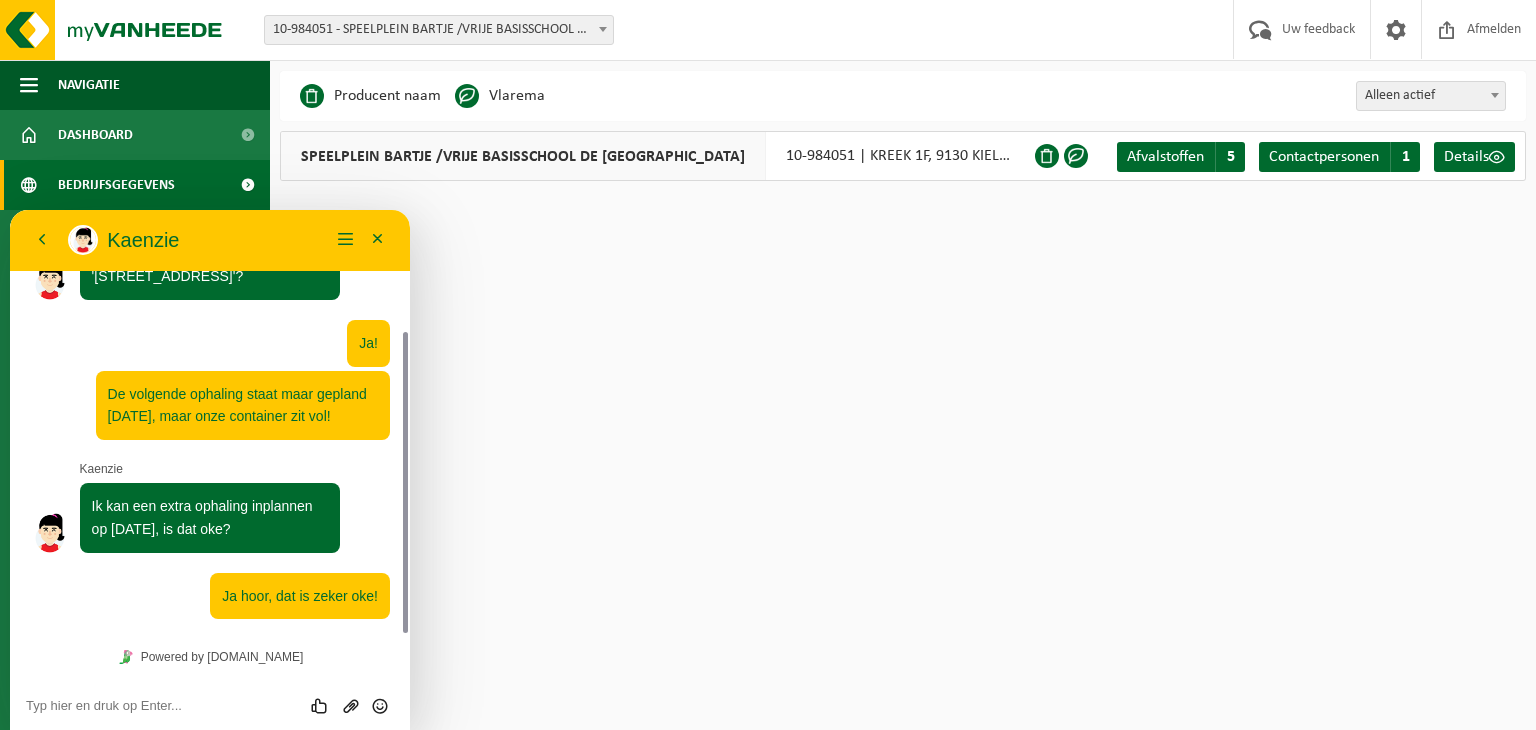 click on "Vestiging:       10-886898 - SPEELPLEINWERKING BARTJE VZW - BEVEREN-WAAS 10-984051 - SPEELPLEIN BARTJE /VRIJE BASISSCHOOL DE KREEK - KIELDRECHT 10-862977 - SPEELPLEIN BARTJE VZW - BEVEREN-WAAS 10-886899 - SPEELPLEIN BARTJE VZW/GBS DE DROOMWOLK - KIELDRECHT   10-984051 - SPEELPLEIN BARTJE /VRIJE BASISSCHOOL DE KREEK - KIELDRECHT          Welkom  Admin Admin         Uw feedback               Afmelden                     Navigatie                 Uw feedback               Afmelden                 Dashboard               Bedrijfsgegevens               Contactpersonen               Gebruikers               Contracten               Actieve contracten             Historiek contracten                 Kalender               Rapportage               In grafiekvorm             In lijstvorm                 Documenten               Facturen             Documenten                 Product Shop               Acceptatievoorwaarden                                                  Even geduld." at bounding box center (768, 365) 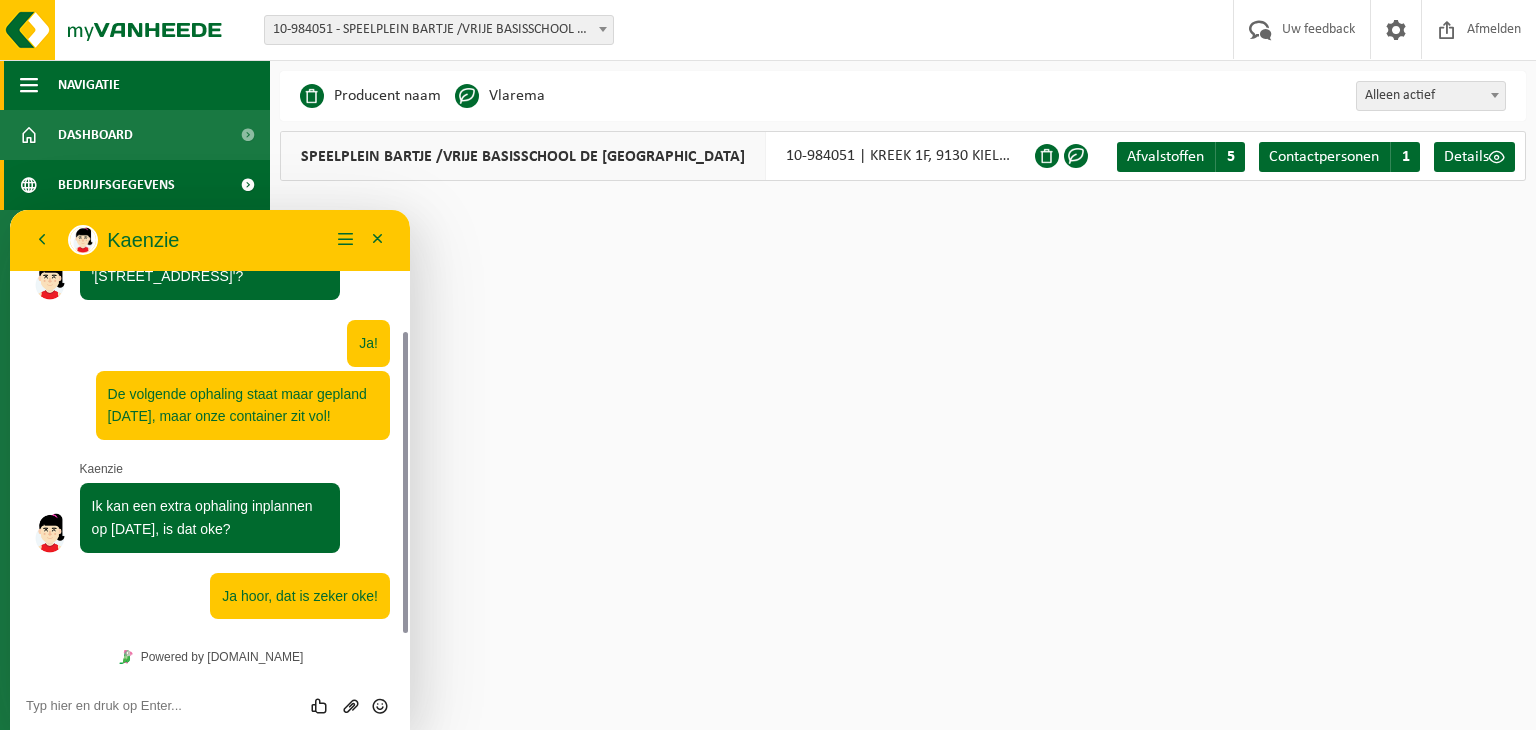 scroll, scrollTop: 228, scrollLeft: 0, axis: vertical 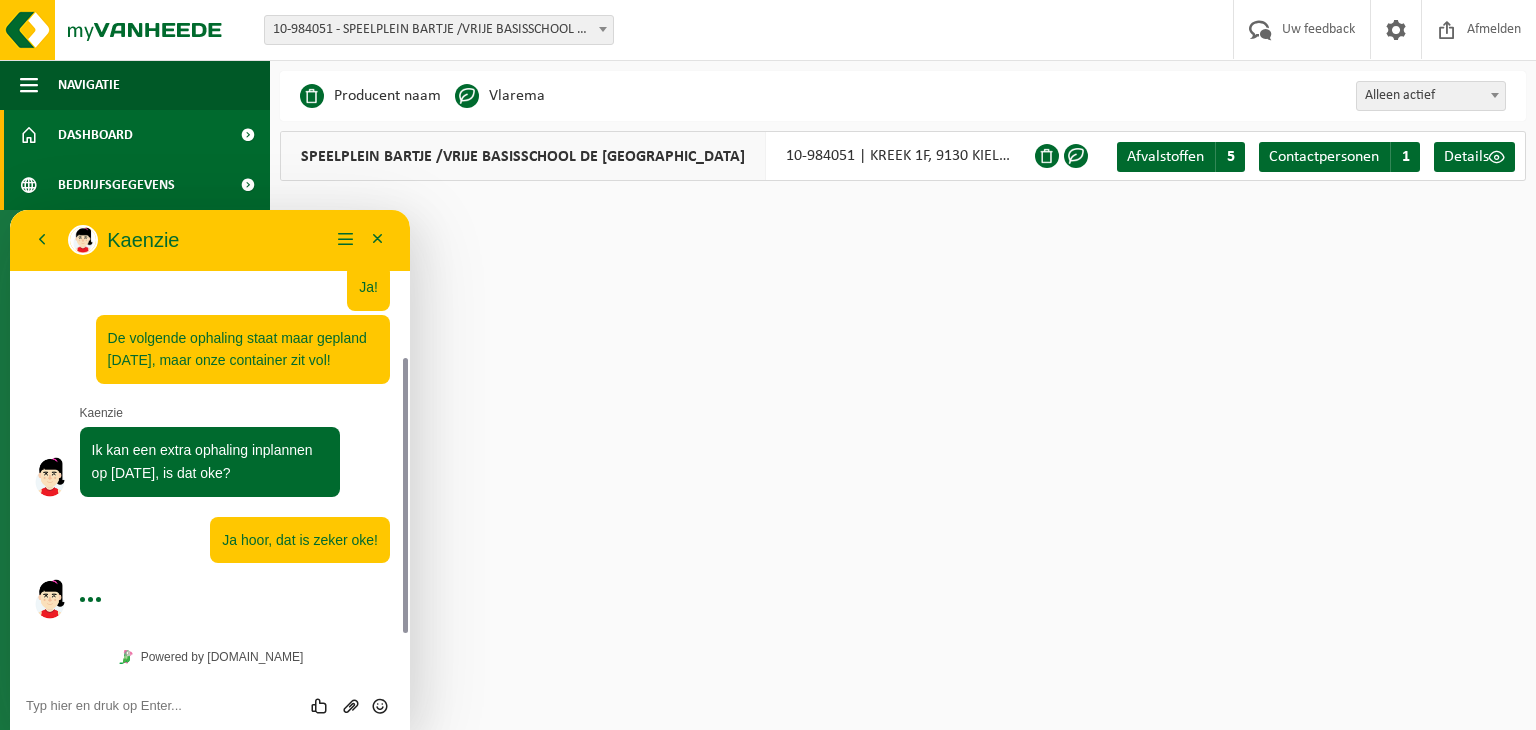 click on "Dashboard" at bounding box center [95, 135] 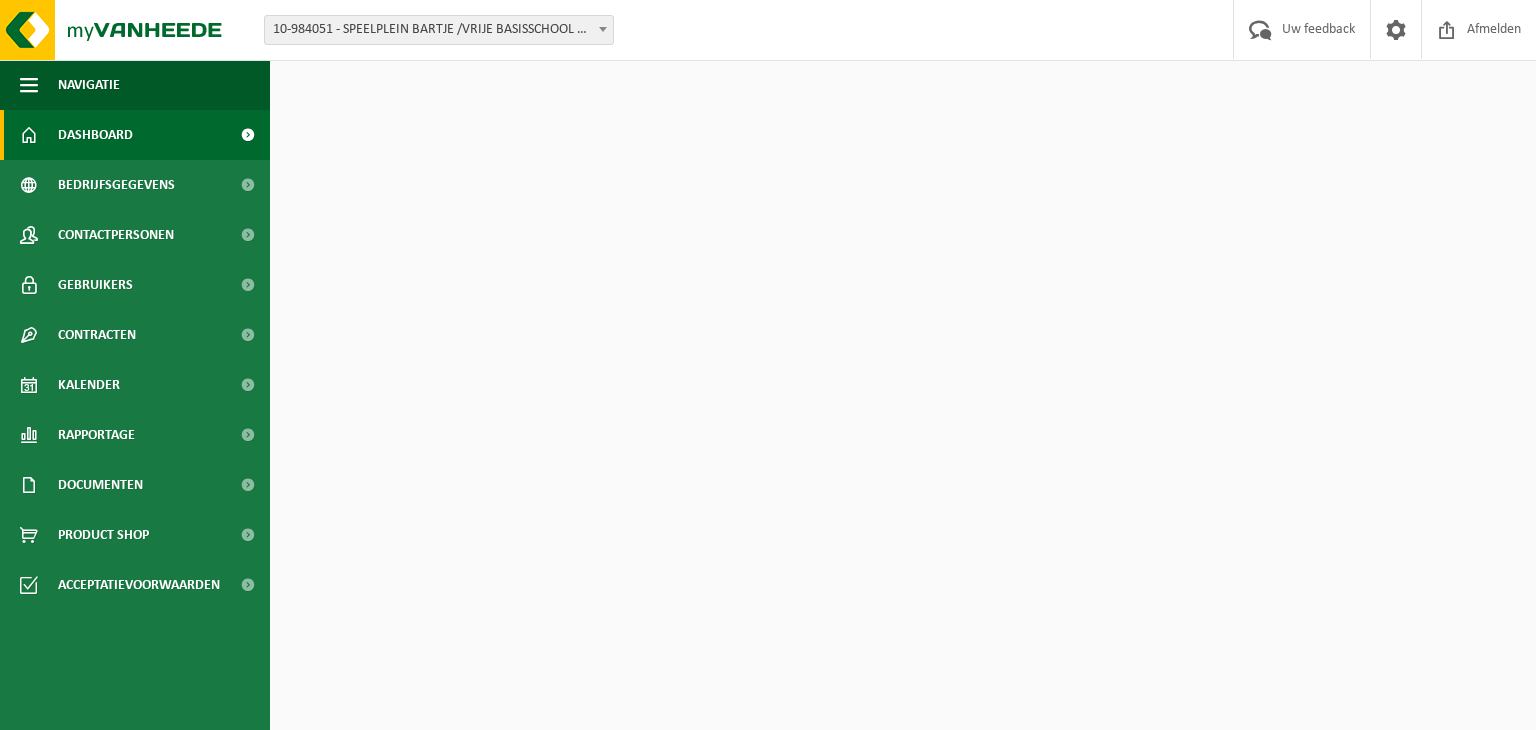 scroll, scrollTop: 0, scrollLeft: 0, axis: both 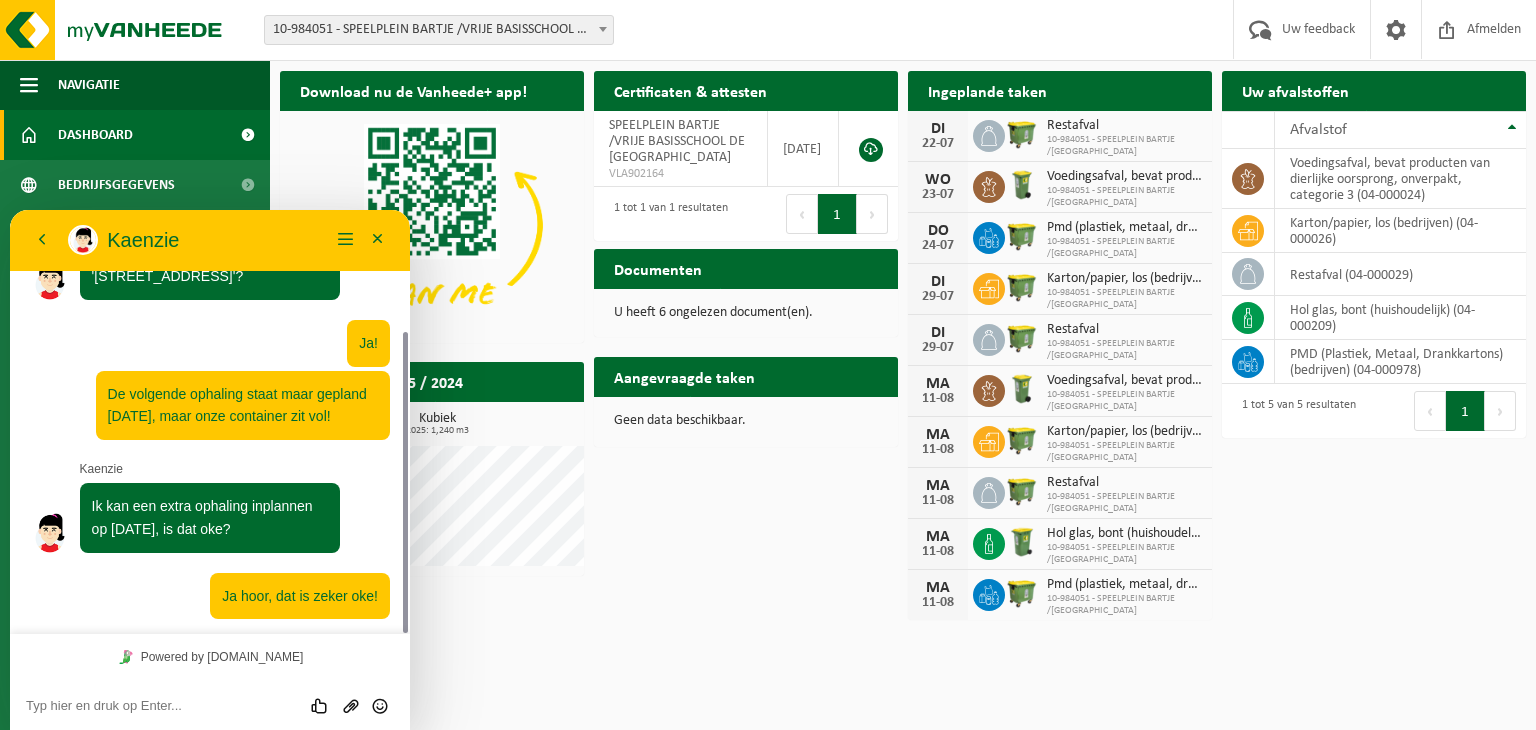 click at bounding box center [10, 210] 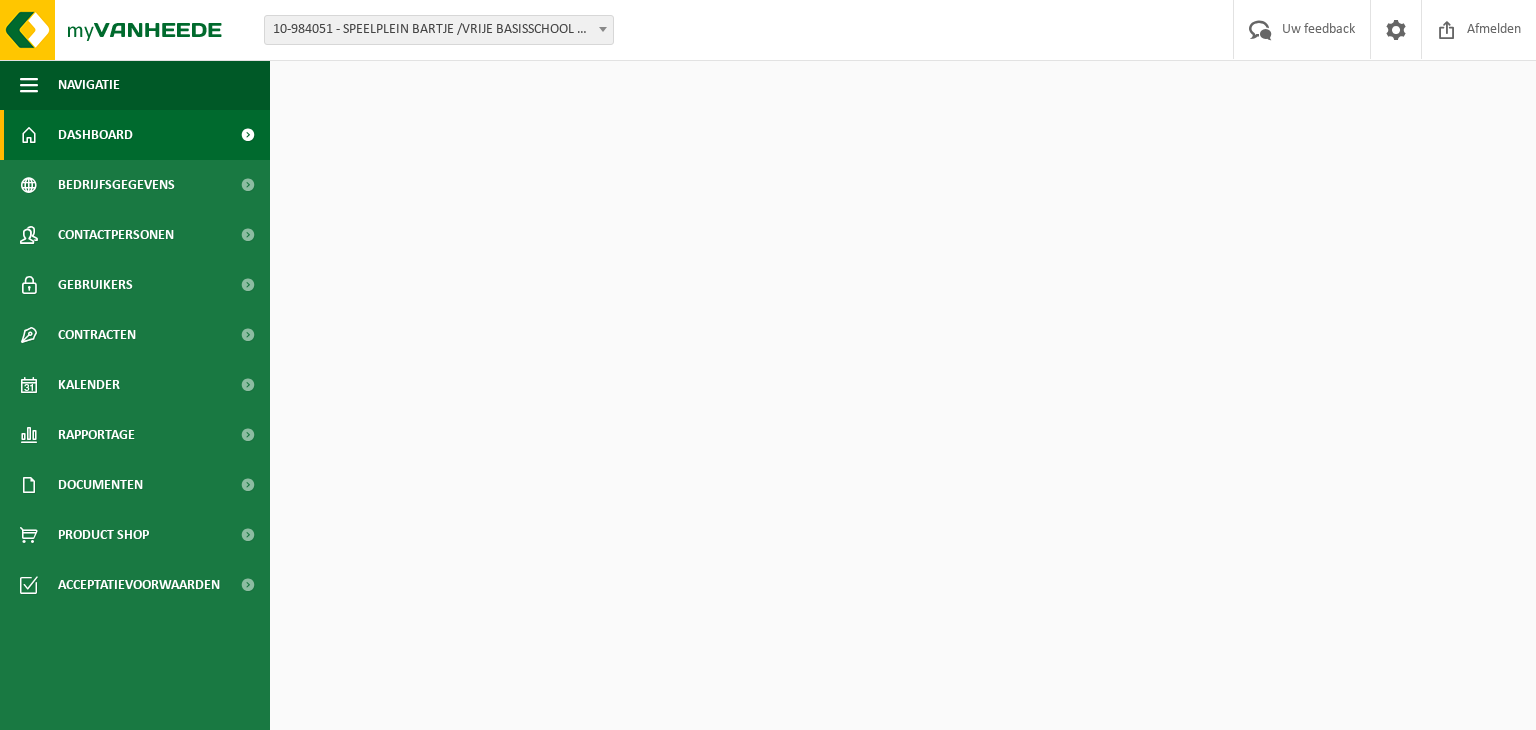 scroll, scrollTop: 0, scrollLeft: 0, axis: both 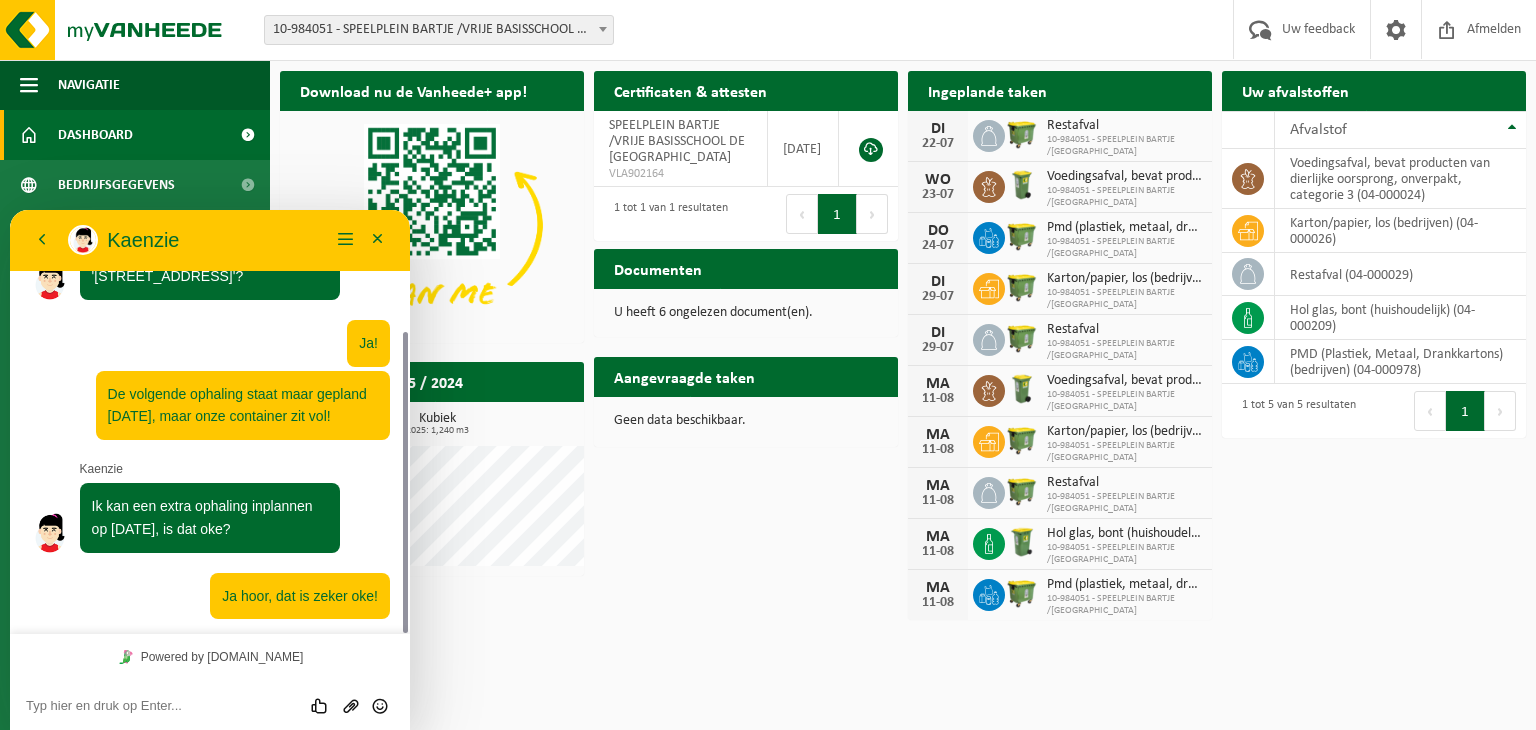 click at bounding box center [10, 210] 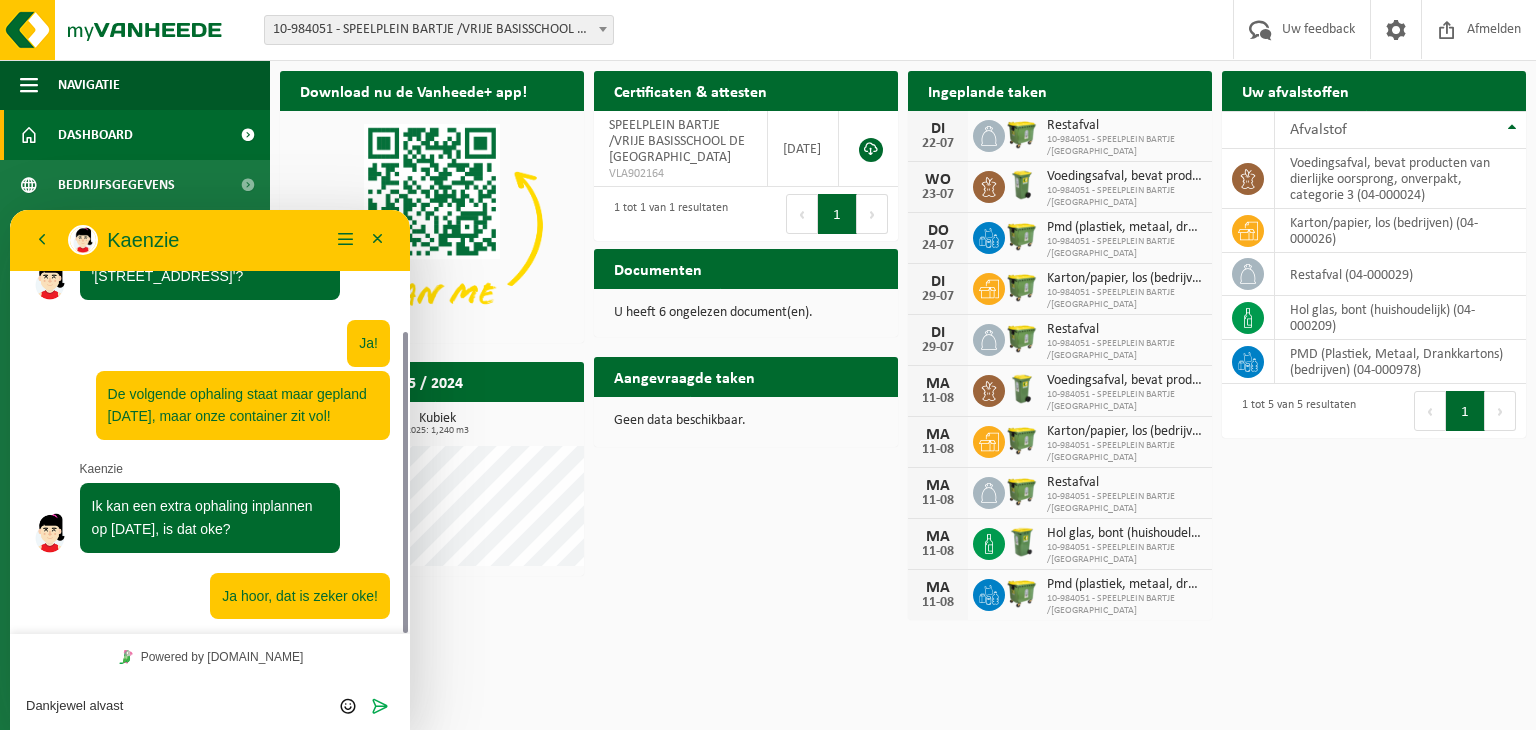 type on "Dankjewel alvast!" 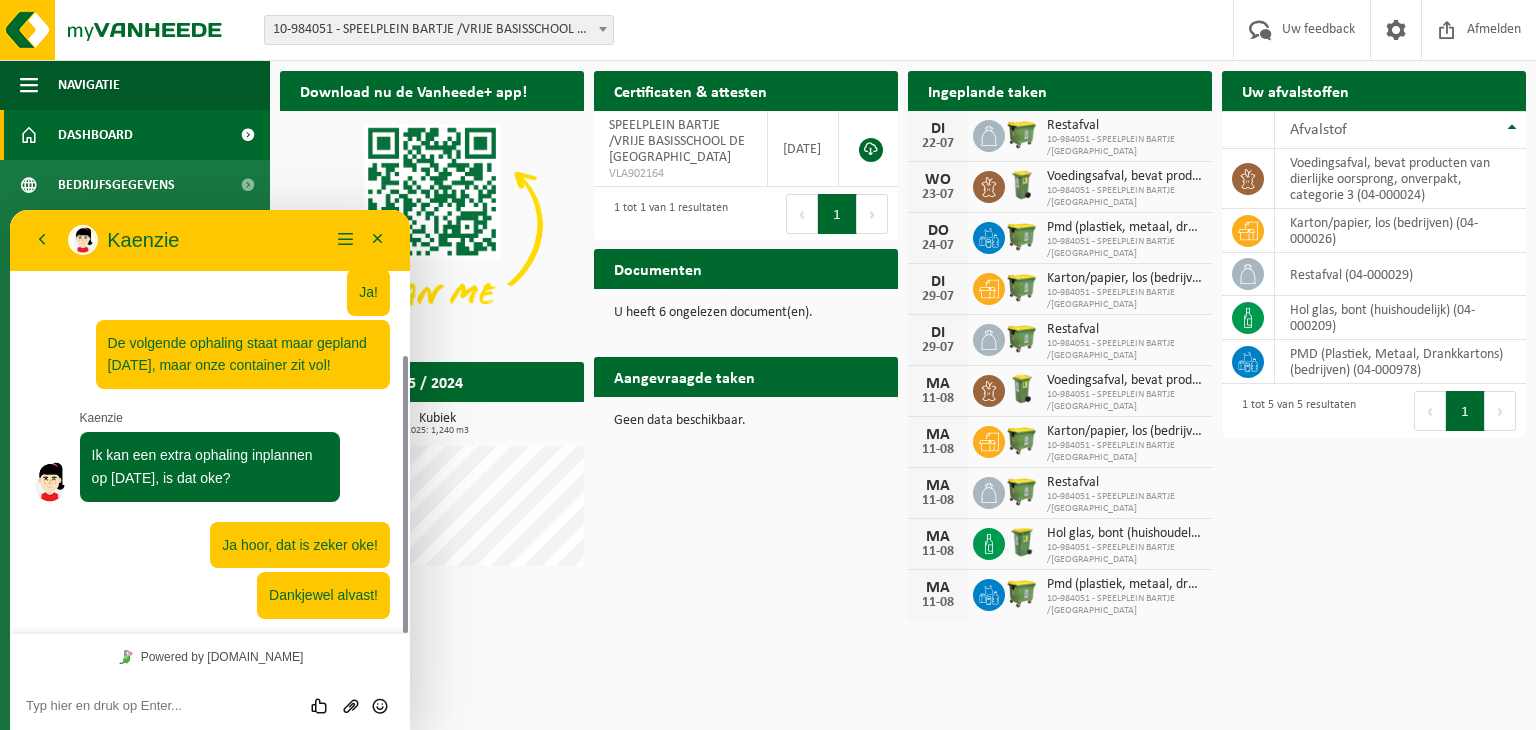 scroll, scrollTop: 426, scrollLeft: 0, axis: vertical 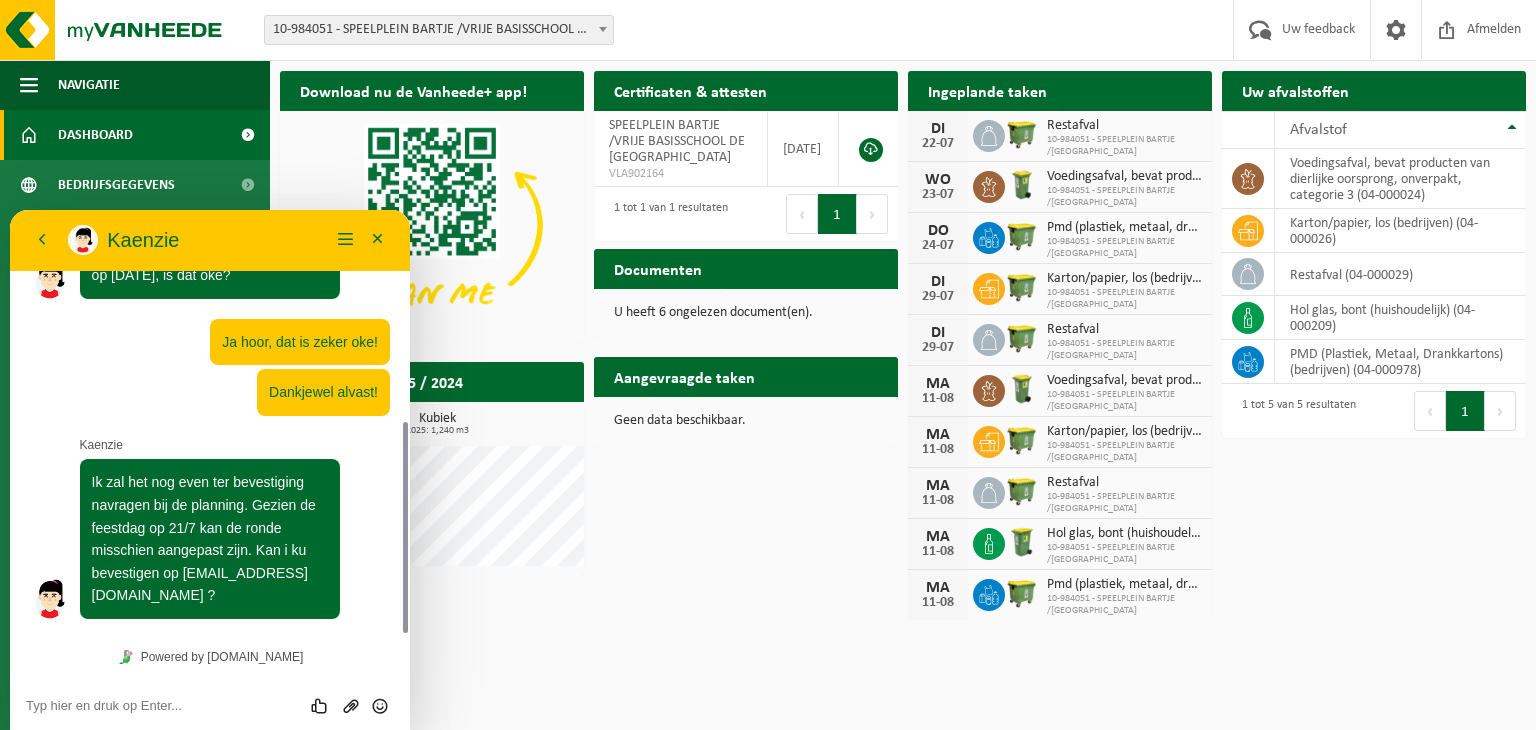 click on "Beoordeel deze chat Upload bestand Emoji invoeren" at bounding box center (10, 210) 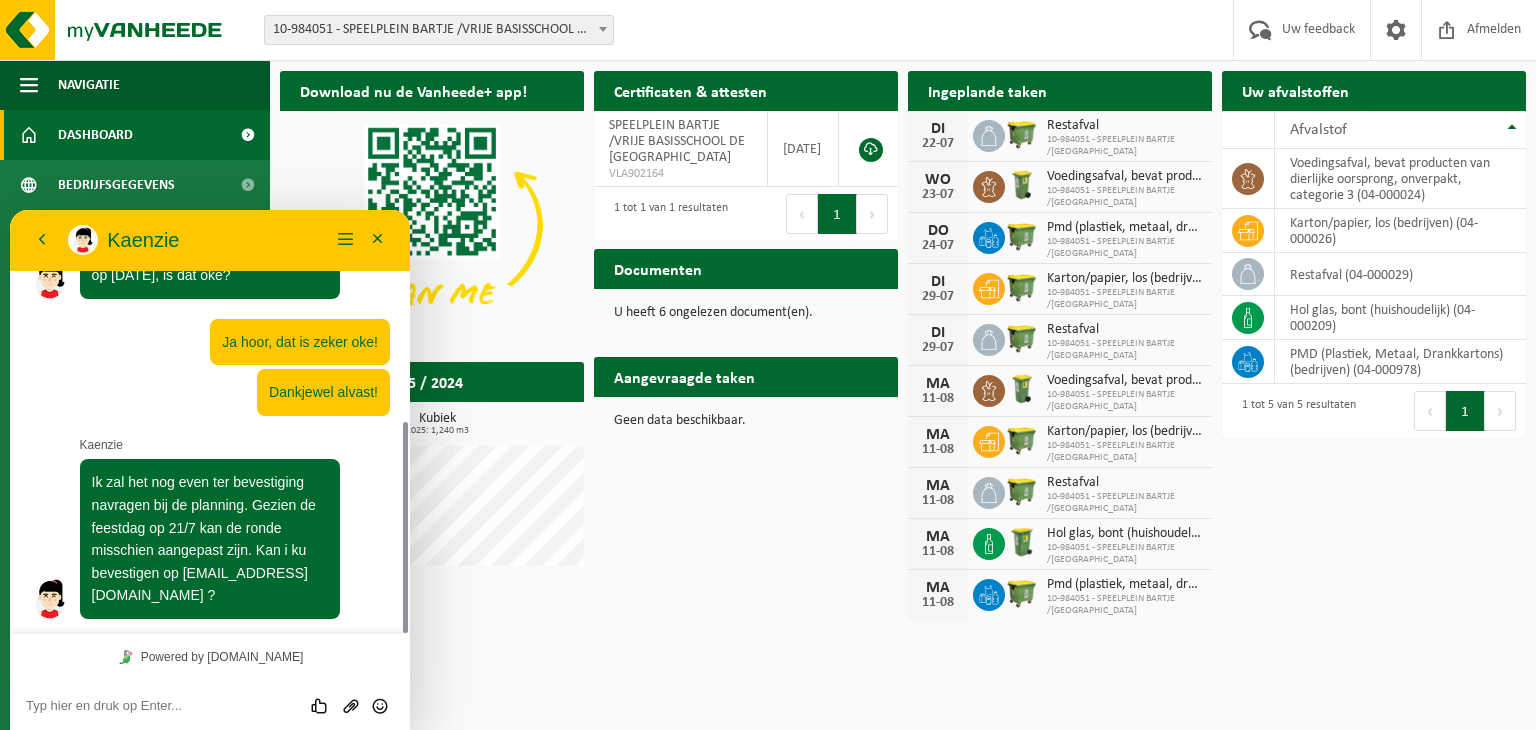 click at bounding box center [10, 210] 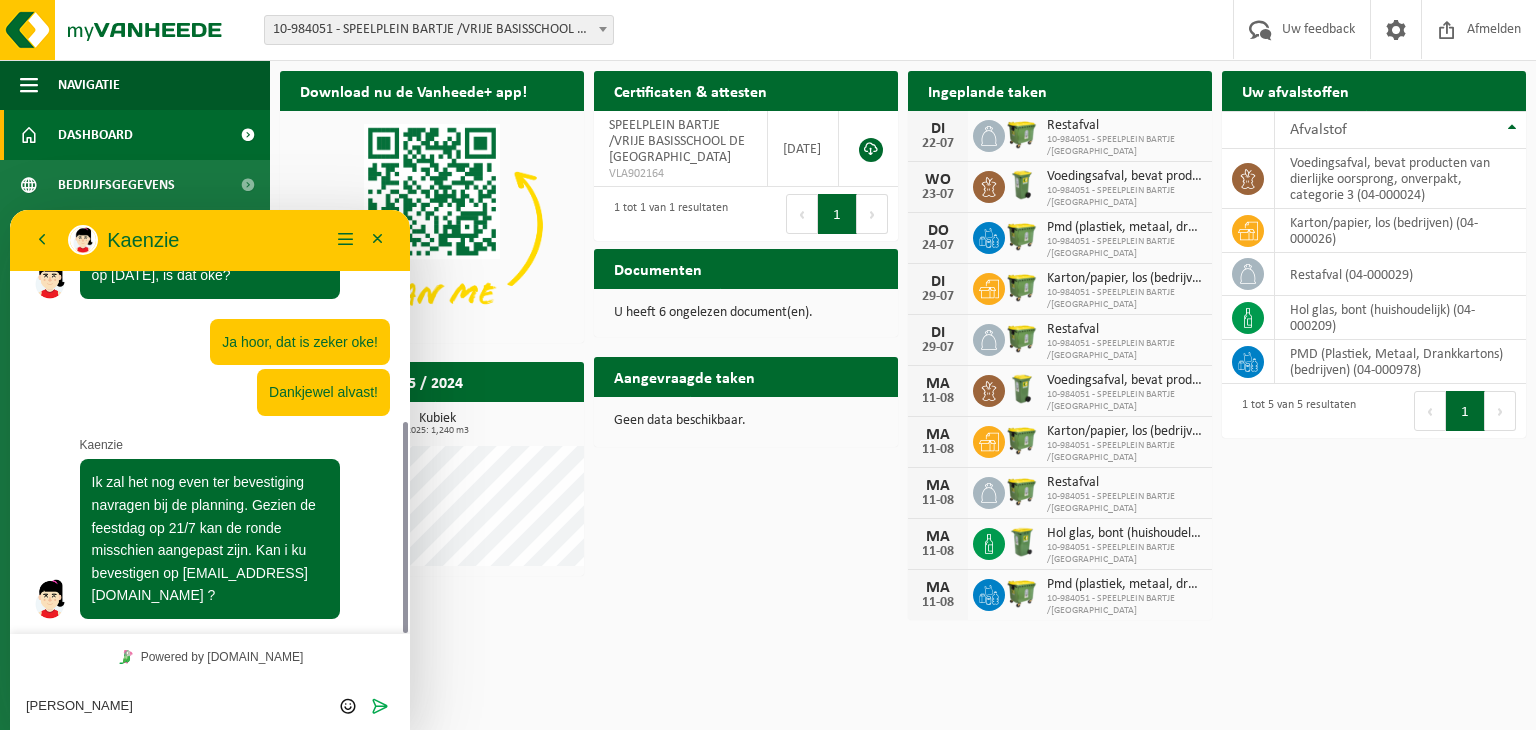 type on "Ja!" 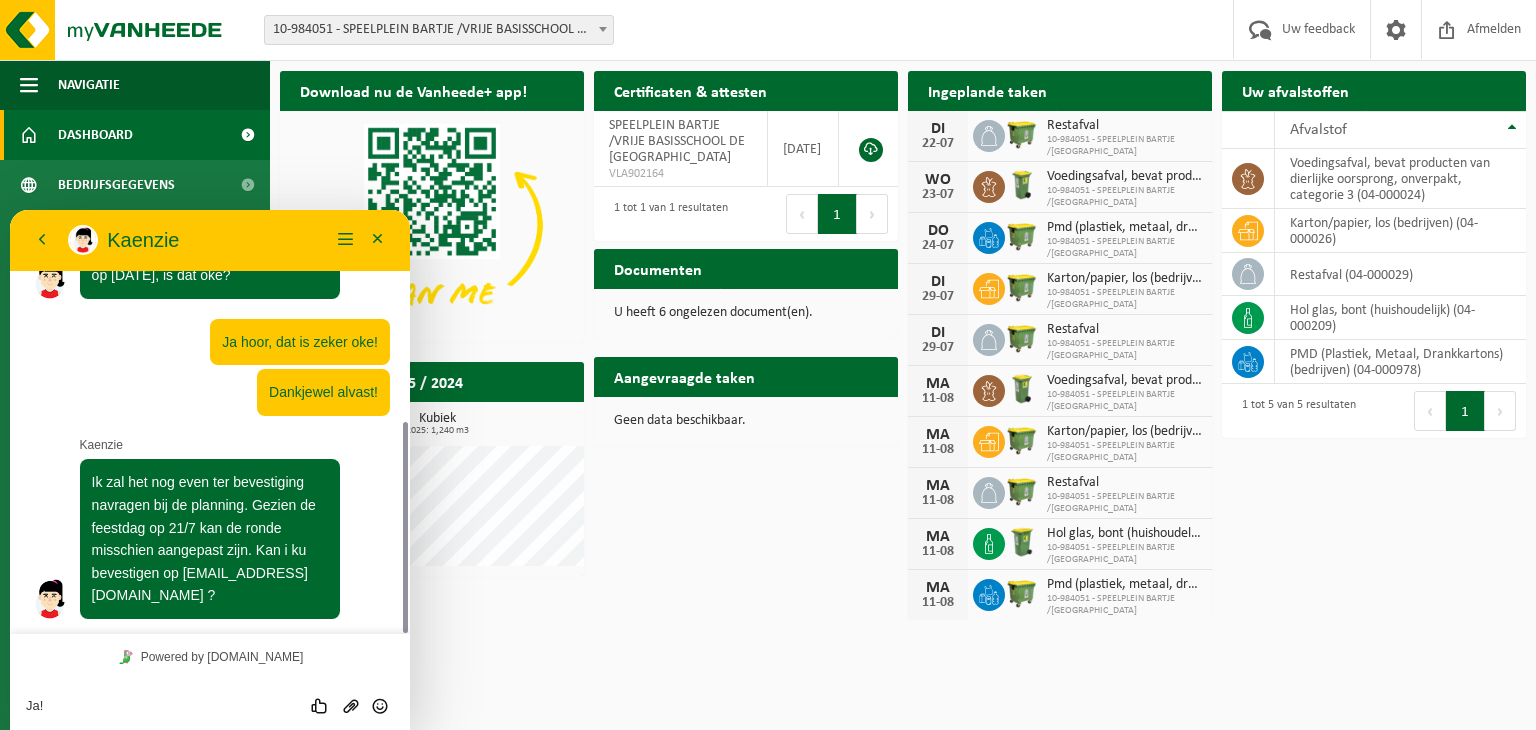 type 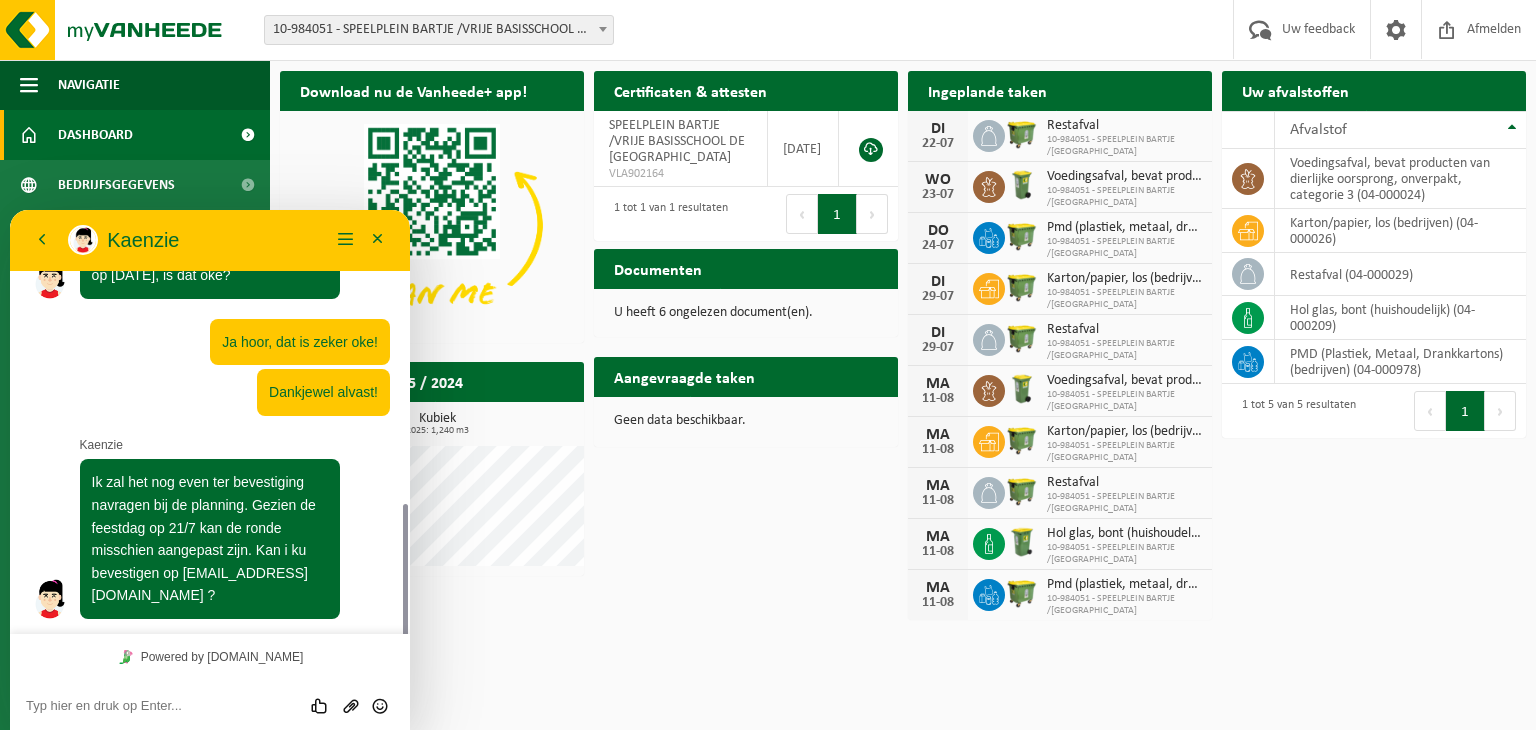 scroll, scrollTop: 492, scrollLeft: 0, axis: vertical 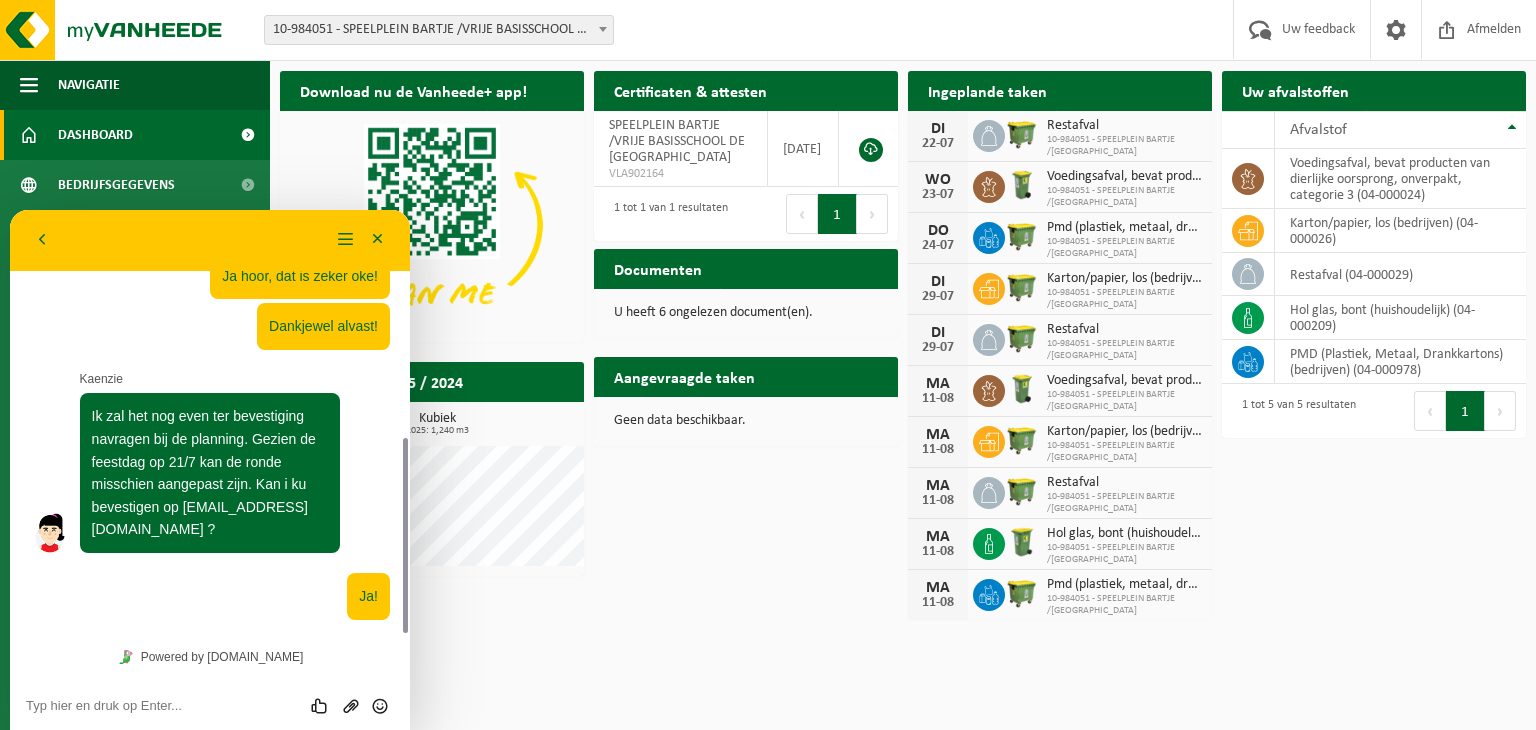 click on "MA" at bounding box center [938, 588] 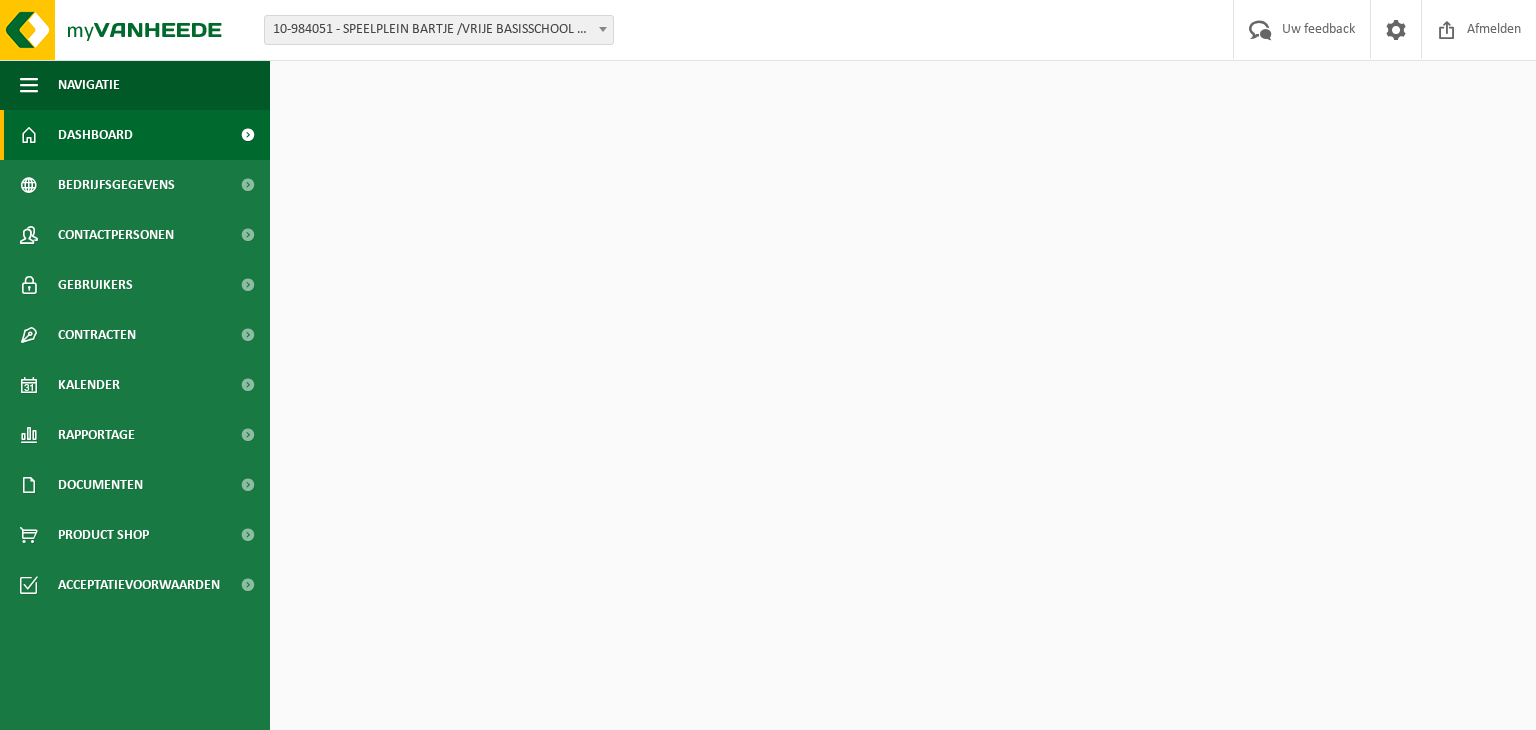 scroll, scrollTop: 0, scrollLeft: 0, axis: both 